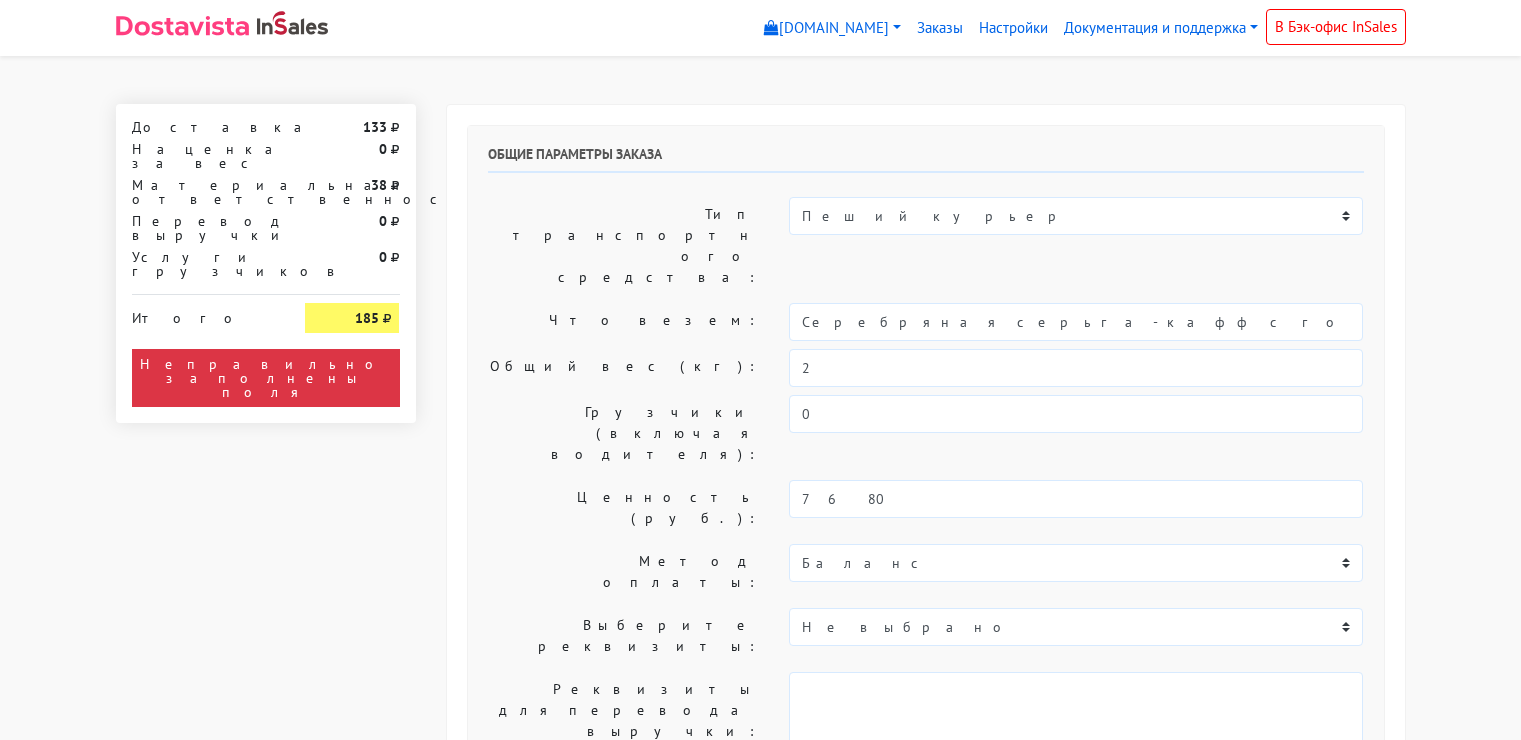 select on "11:00" 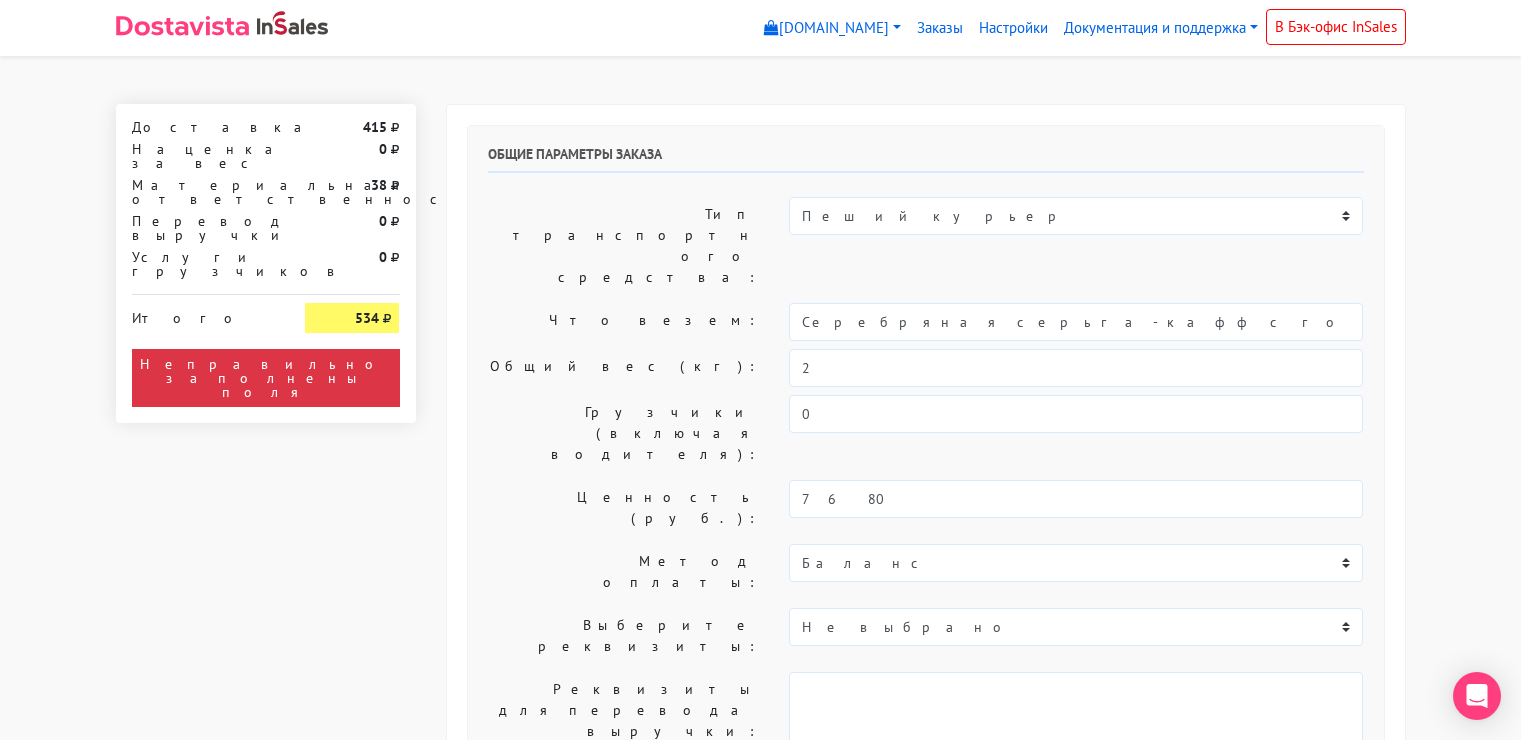 select on "11:00" 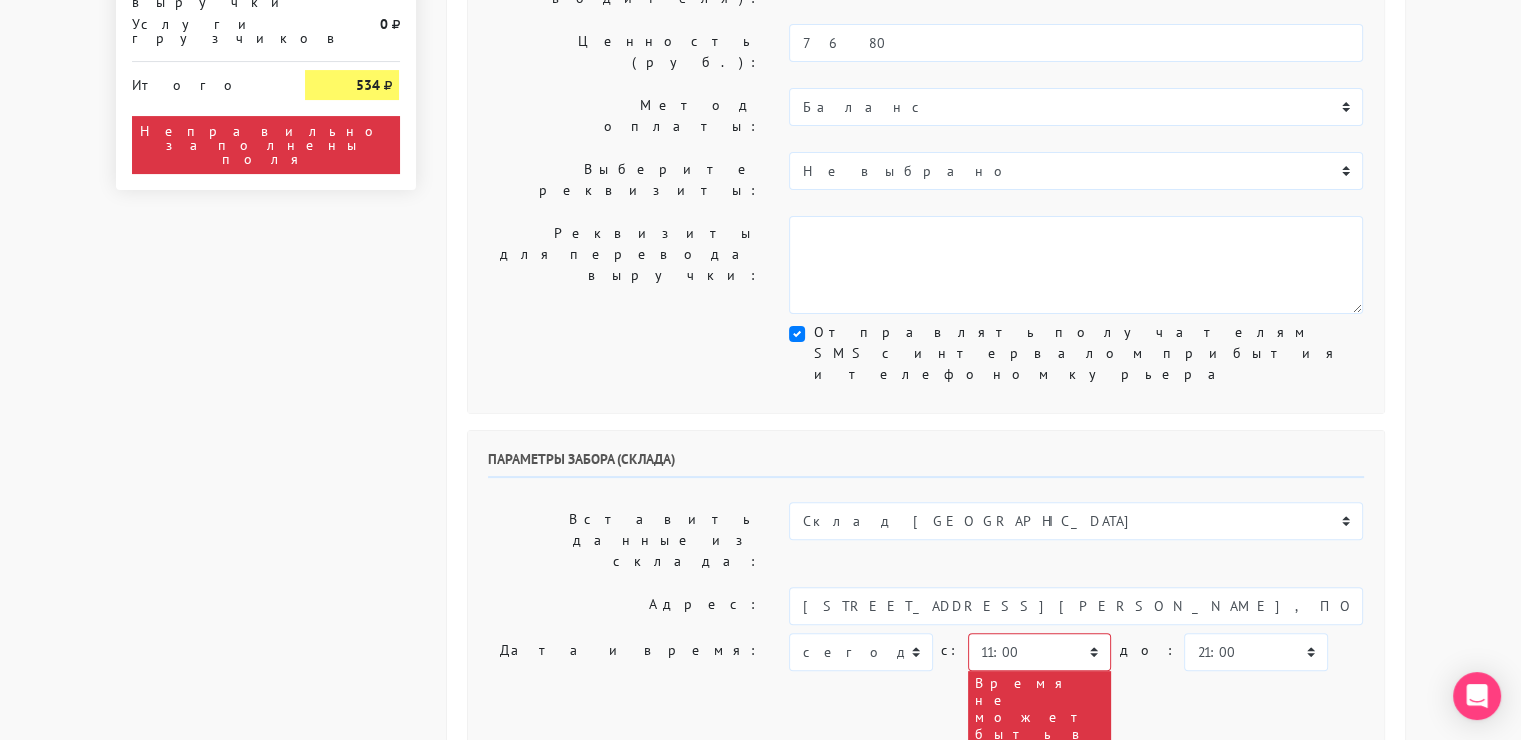 scroll, scrollTop: 459, scrollLeft: 0, axis: vertical 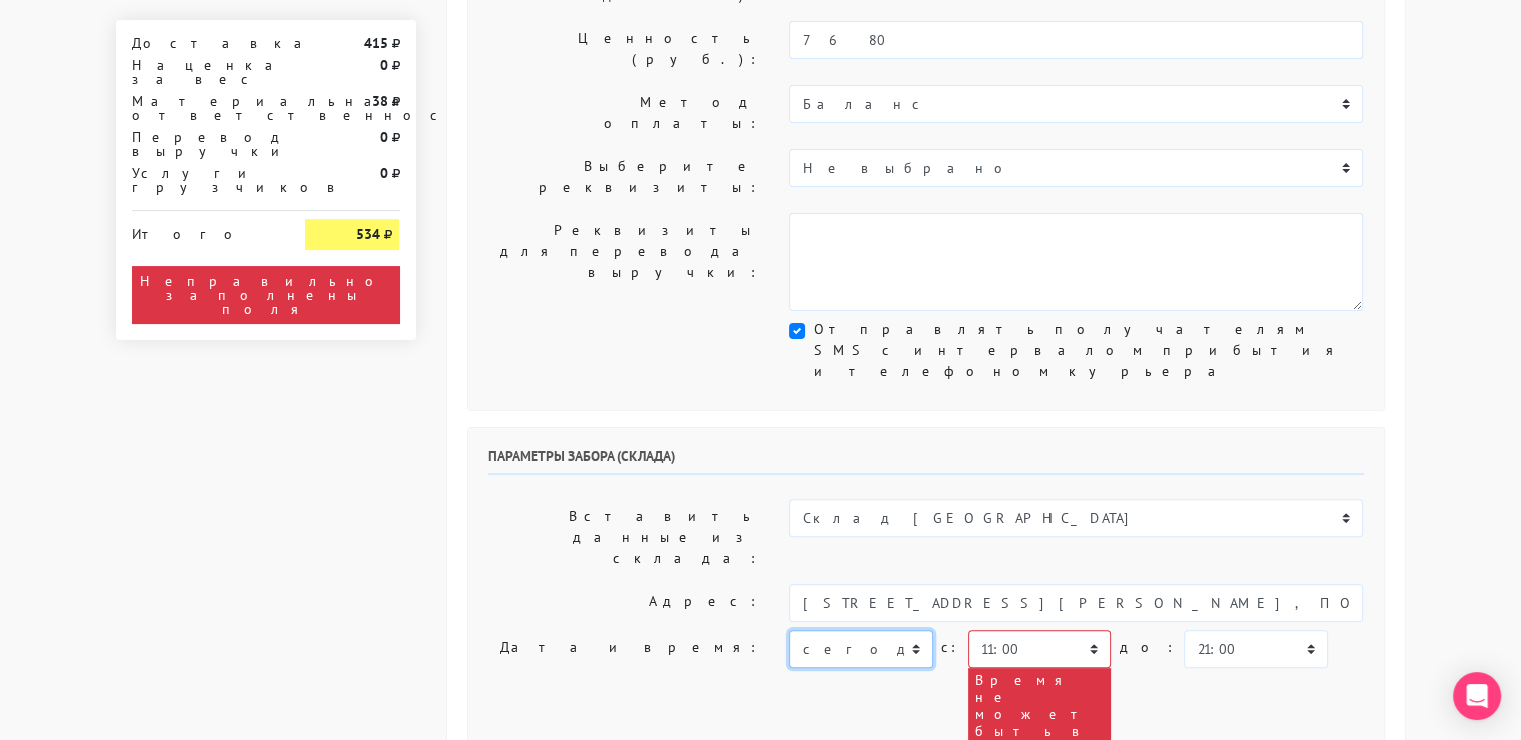 click on "сегодня
завтра
18.07.2025
19.07.2025
20.07.2025
21.07.2025
22.07.2025
23.07.2025
24.07.2025" at bounding box center (860, 649) 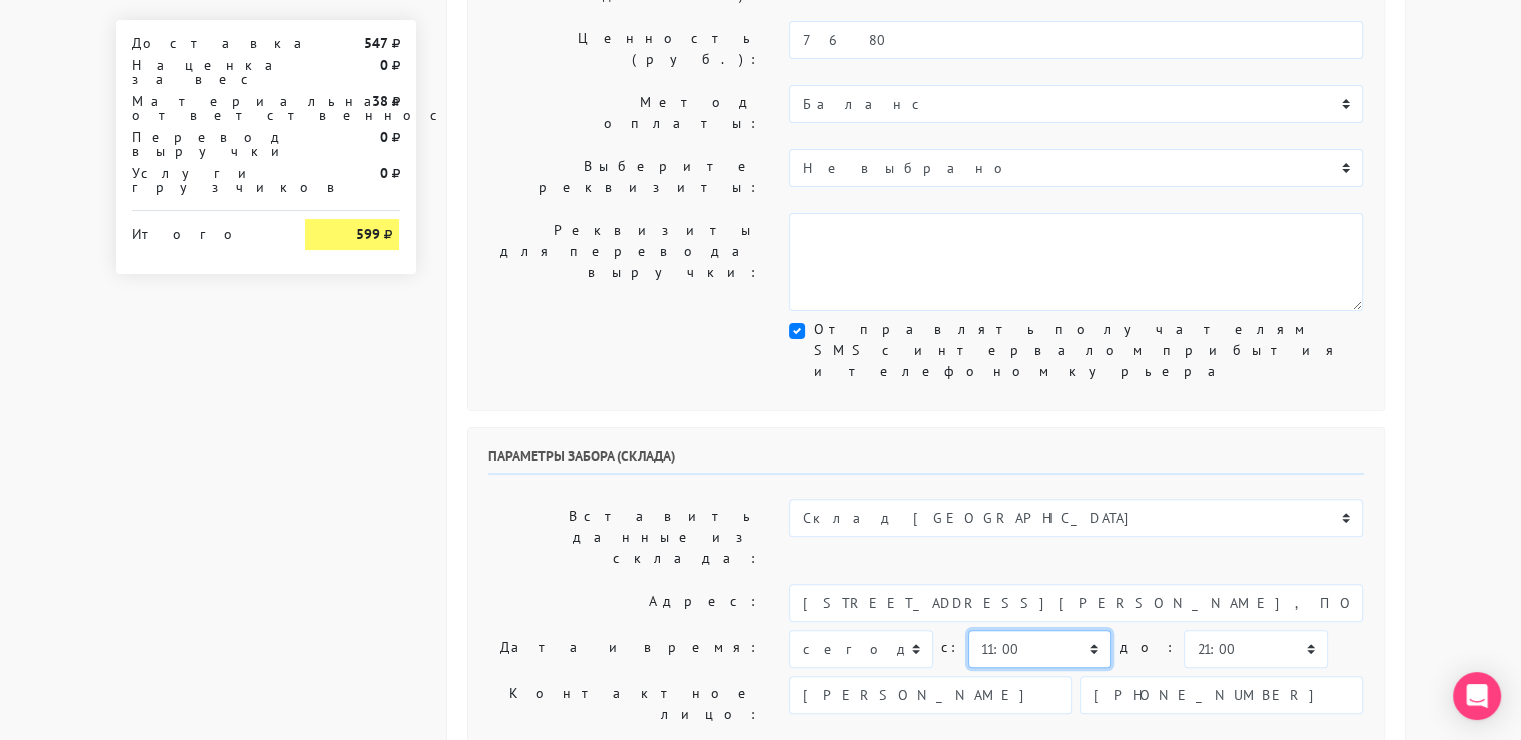 click on "00:00
00:30
01:00
01:30
02:00
02:30
03:00
03:30
04:00 04:30 05:00 05:30 06:00 06:30 07:00 07:30 08:00" at bounding box center [1039, 649] 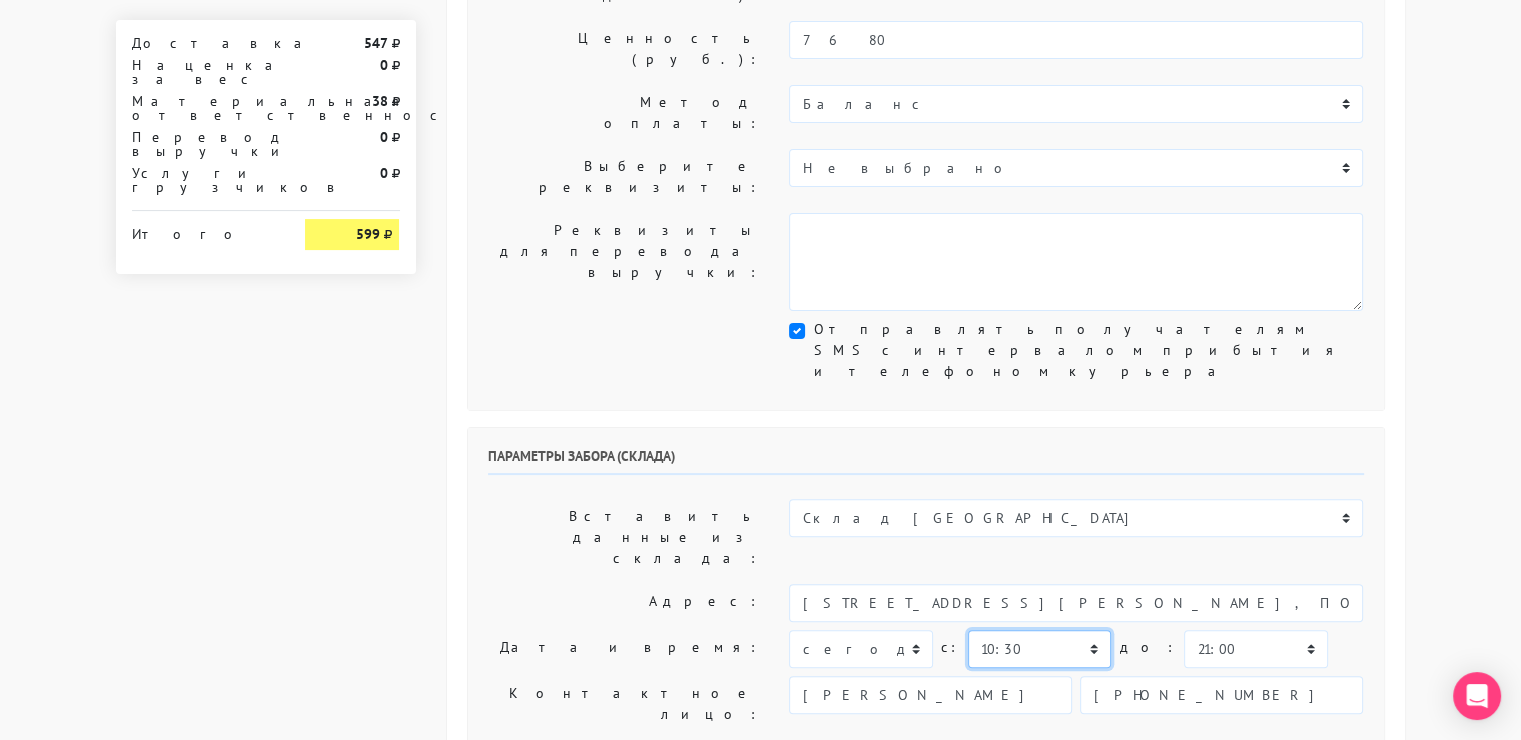 click on "00:00
00:30
01:00
01:30
02:00
02:30
03:00
03:30
04:00 04:30 05:00 05:30 06:00 06:30 07:00 07:30 08:00" at bounding box center (1039, 649) 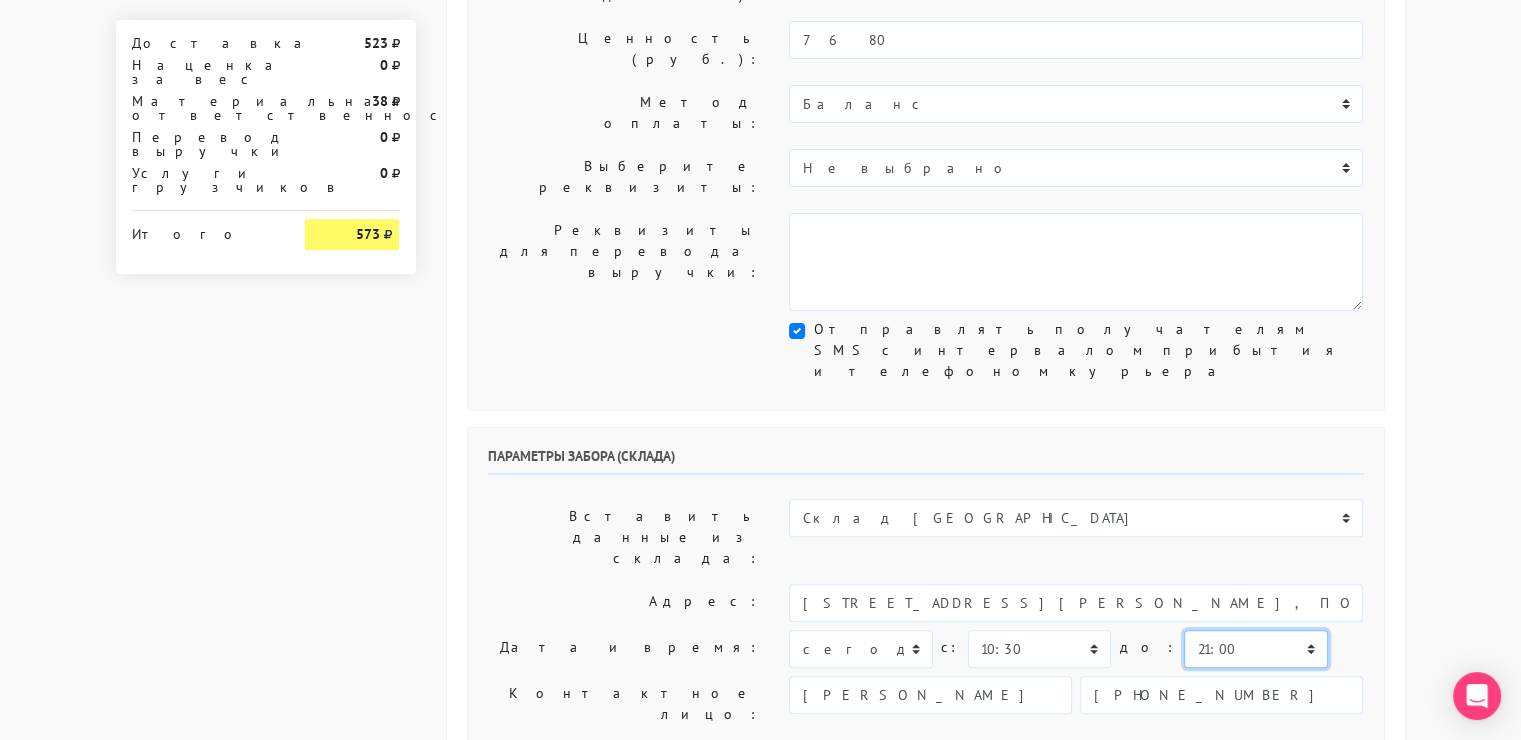 click on "00:00
00:30
01:00
01:30
02:00
02:30
03:00
03:30
04:00 04:30 05:00 05:30 06:00 06:30 07:00 07:30 08:00" at bounding box center (1255, 649) 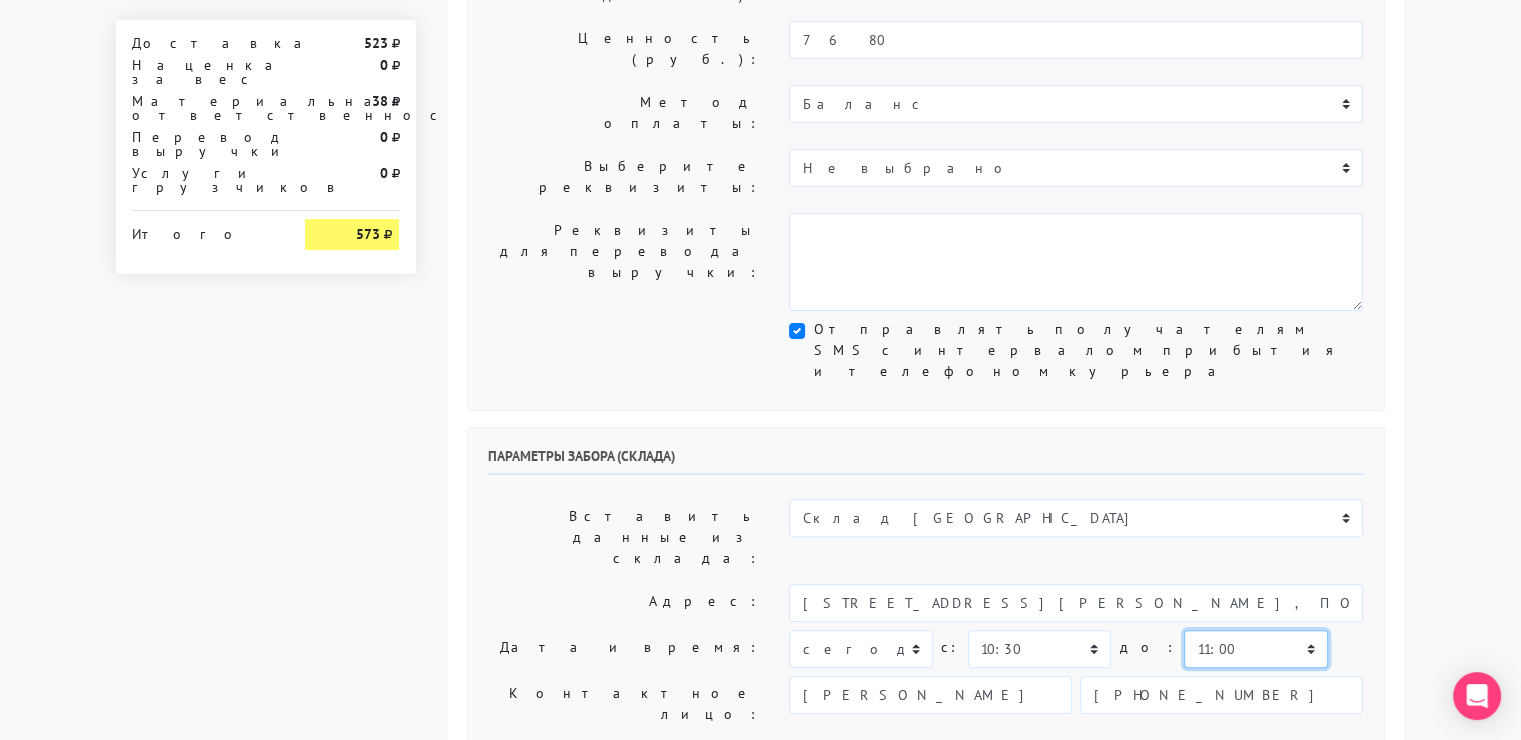 click on "00:00
00:30
01:00
01:30
02:00
02:30
03:00
03:30
04:00 04:30 05:00 05:30 06:00 06:30 07:00 07:30 08:00" at bounding box center [1255, 649] 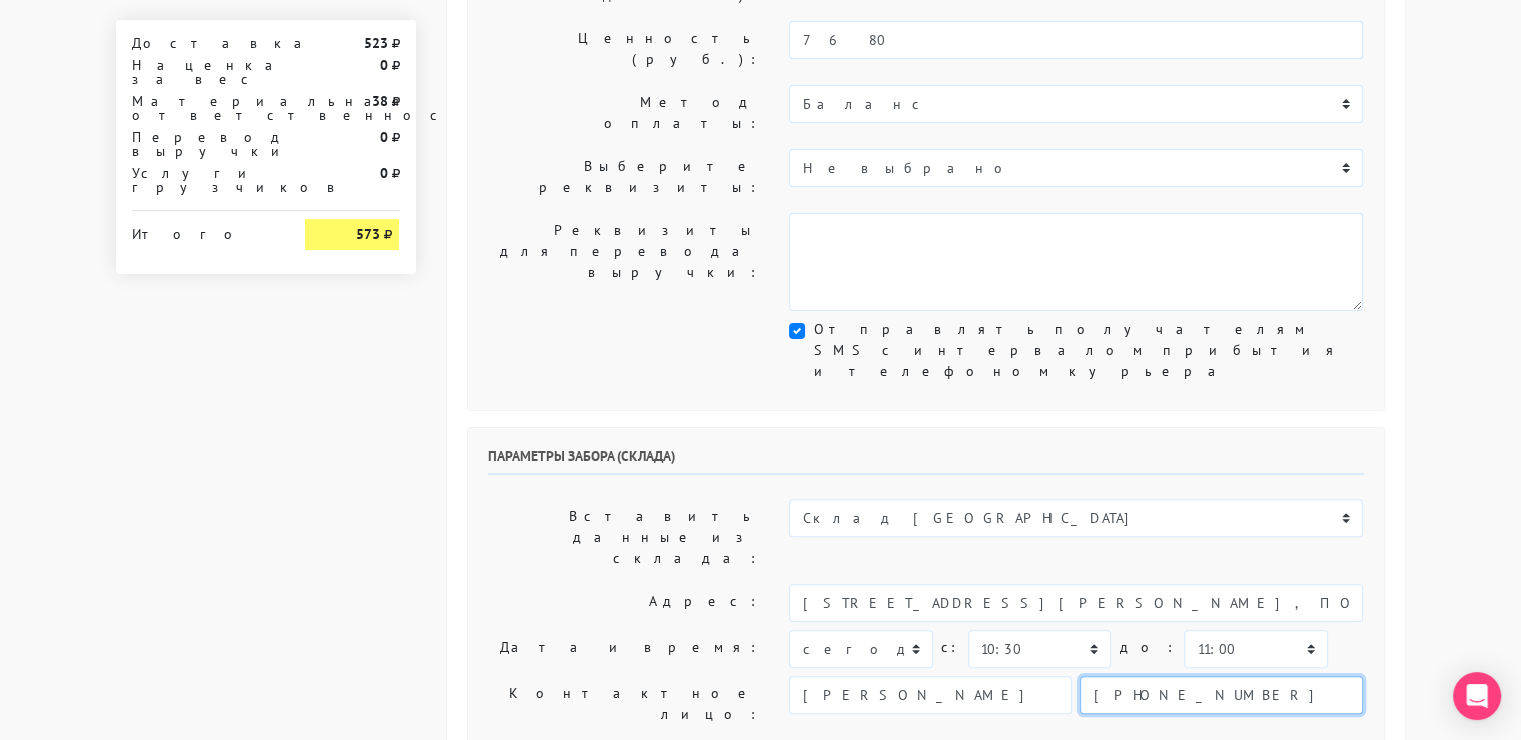 click on "[PHONE_NUMBER]" at bounding box center [1221, 695] 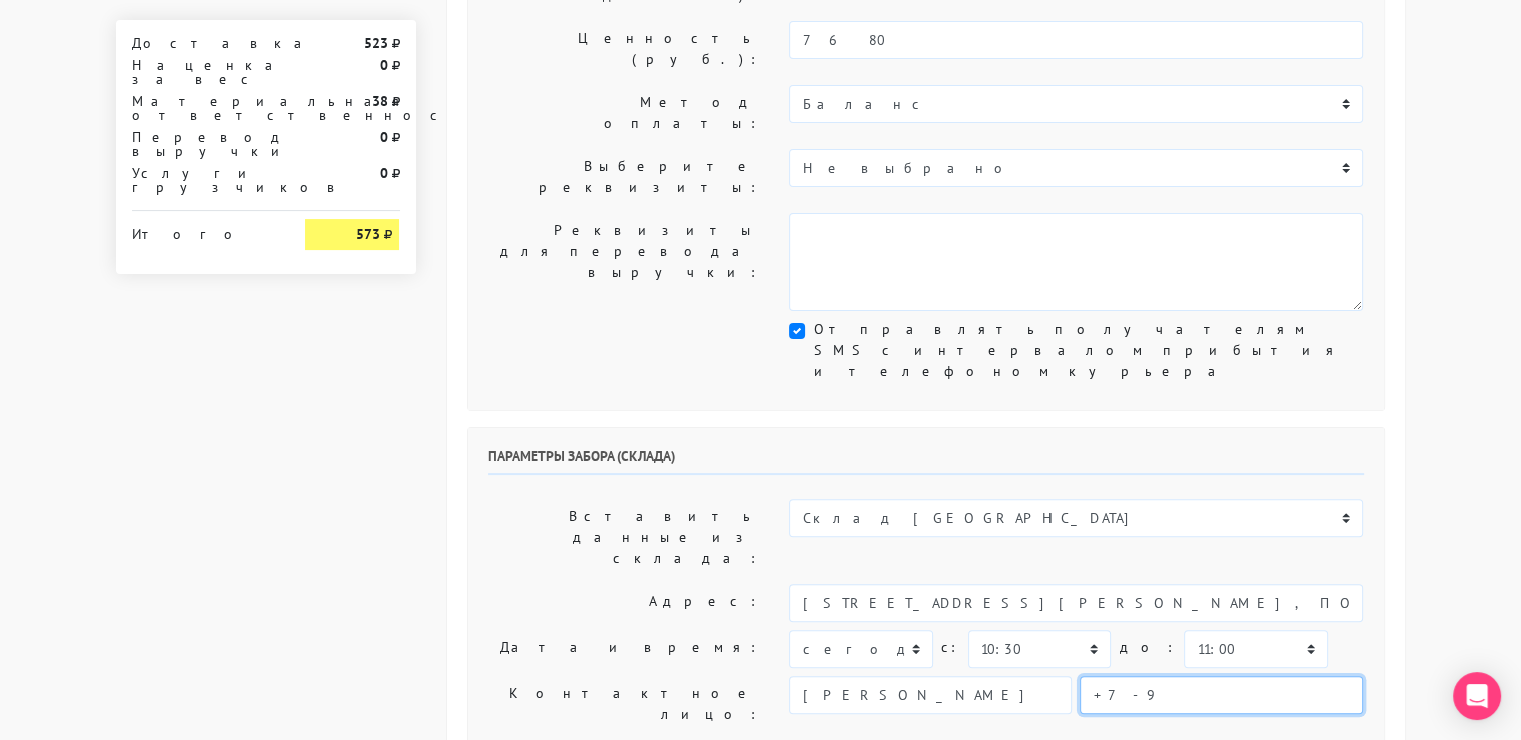 type on "9234448187" 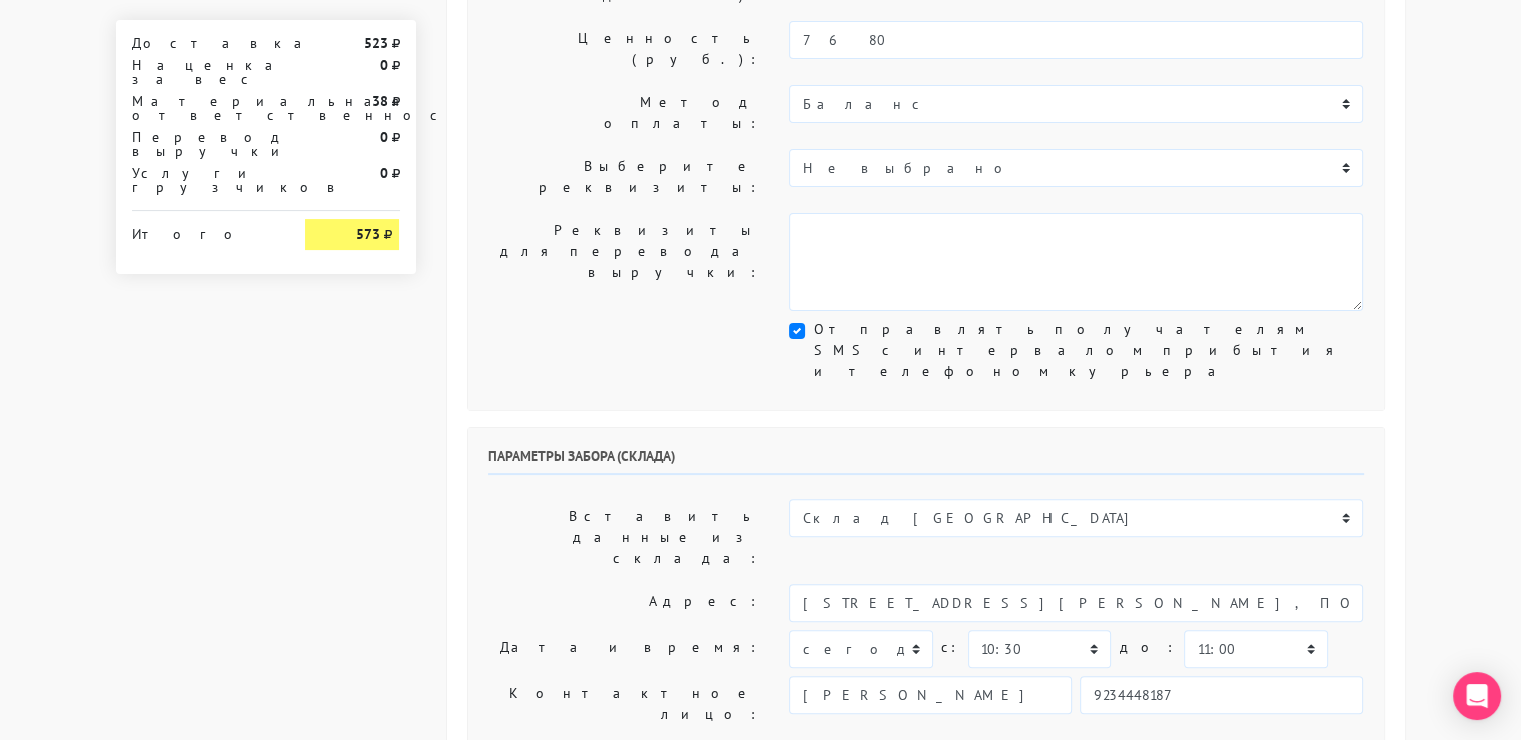 click on "Работаем строго с 11:00, раньше забрать нельзя. 3 этаж, 306 офис, шоурум сблеском" at bounding box center (1076, 853) 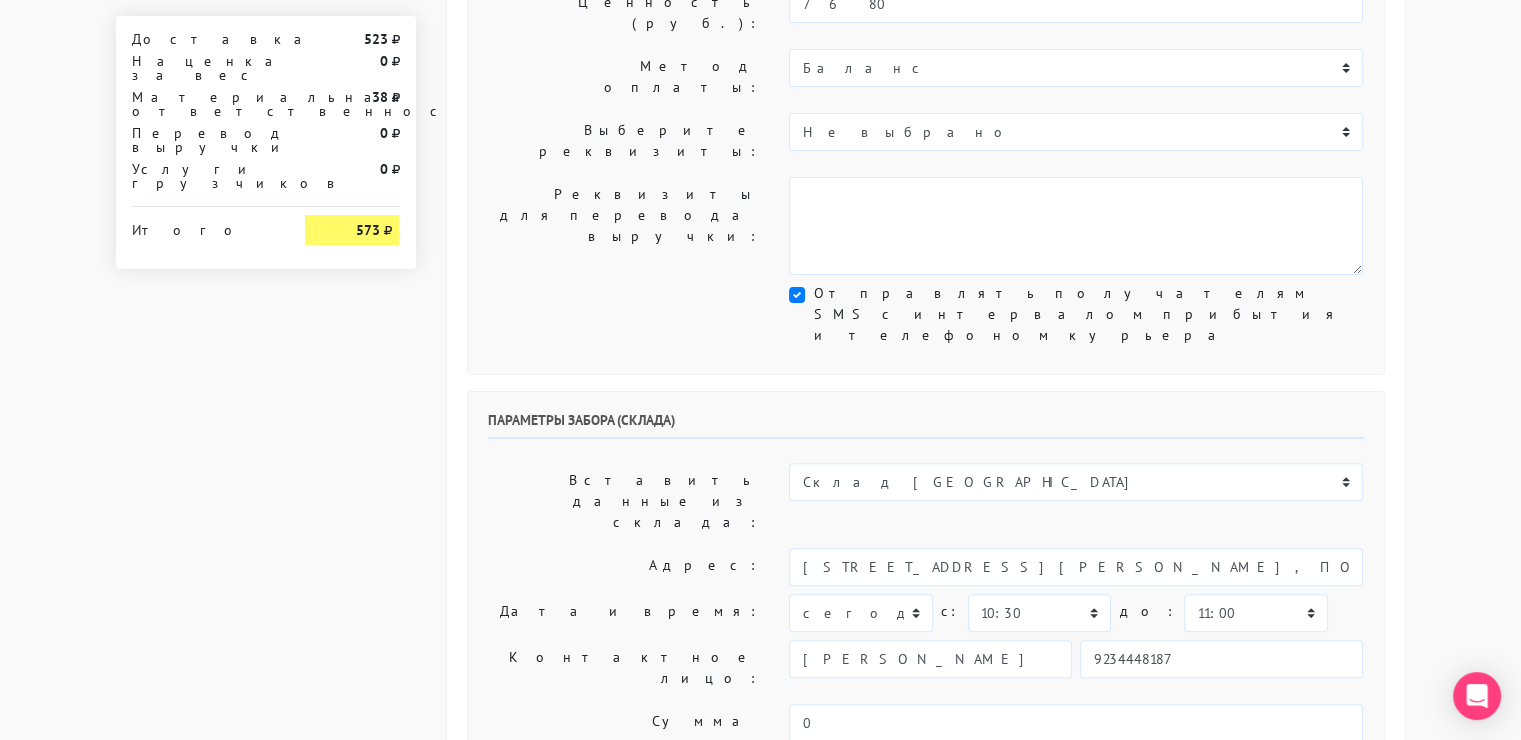 scroll, scrollTop: 496, scrollLeft: 0, axis: vertical 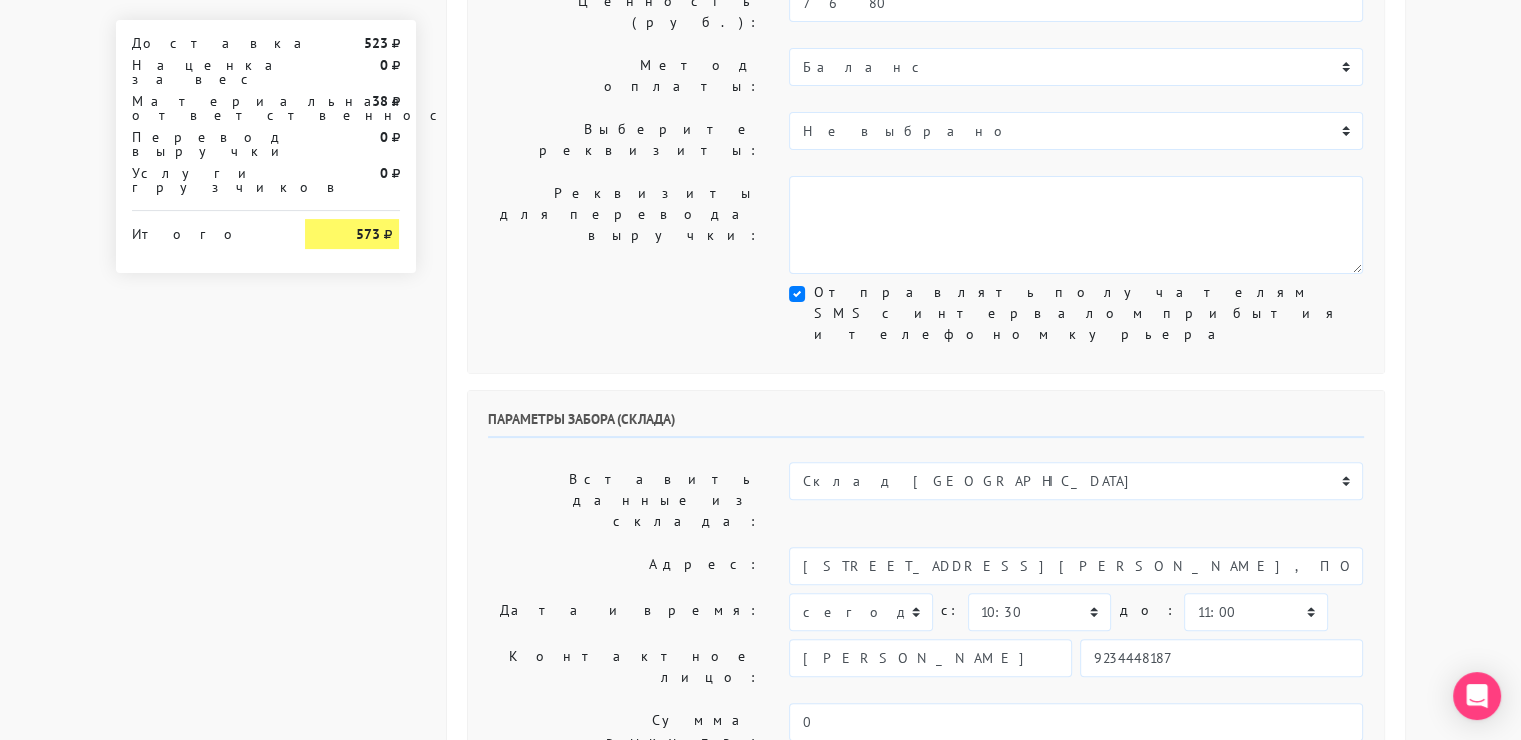 drag, startPoint x: 1325, startPoint y: 523, endPoint x: 792, endPoint y: 532, distance: 533.076 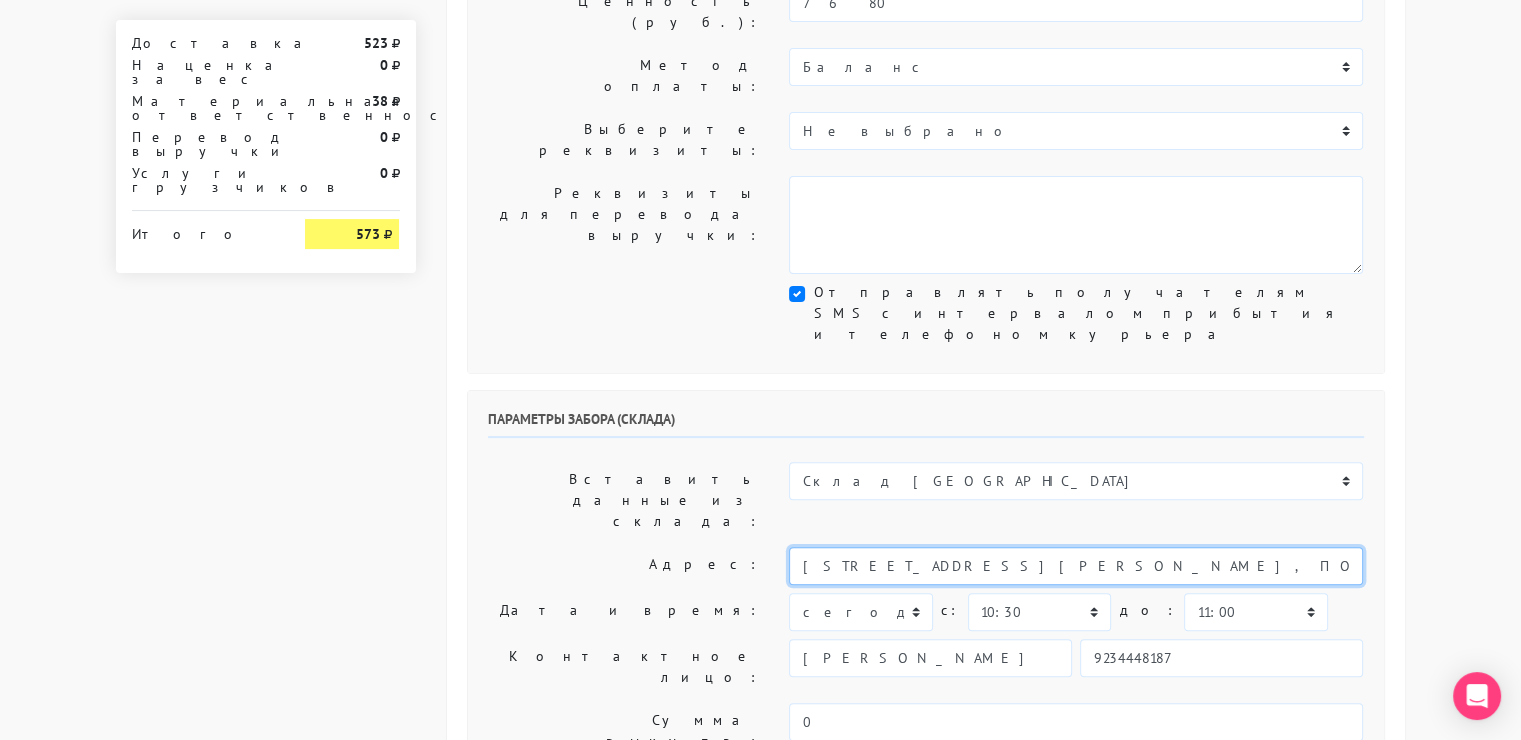 click on "[STREET_ADDRESS][PERSON_NAME], ПОМЕЩ. 1, КОМ. 306" at bounding box center (1076, 566) 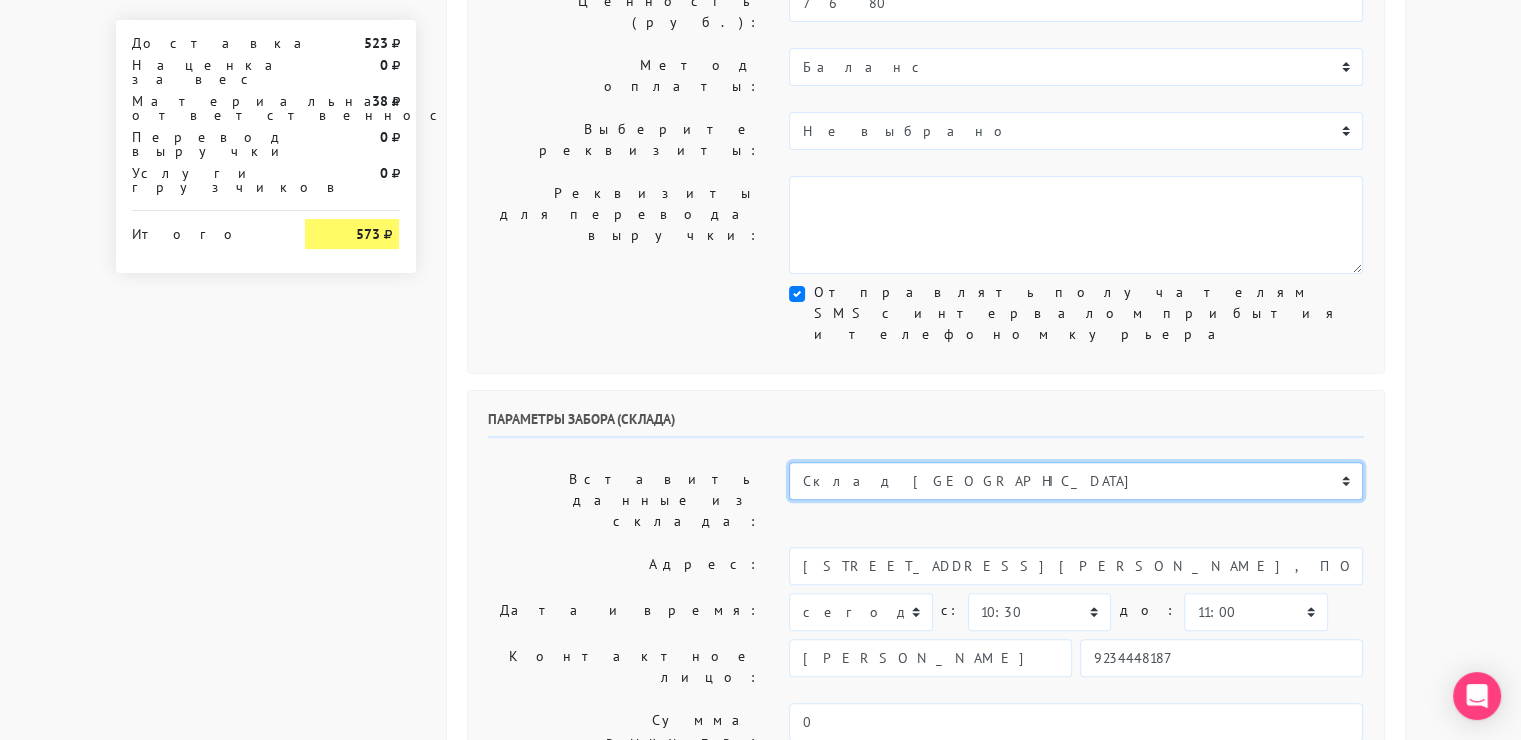 click on "Склад Москва
Склад Санкт-Петербург
Москва.Никольская
Склад Екатеринбург" at bounding box center (1076, 481) 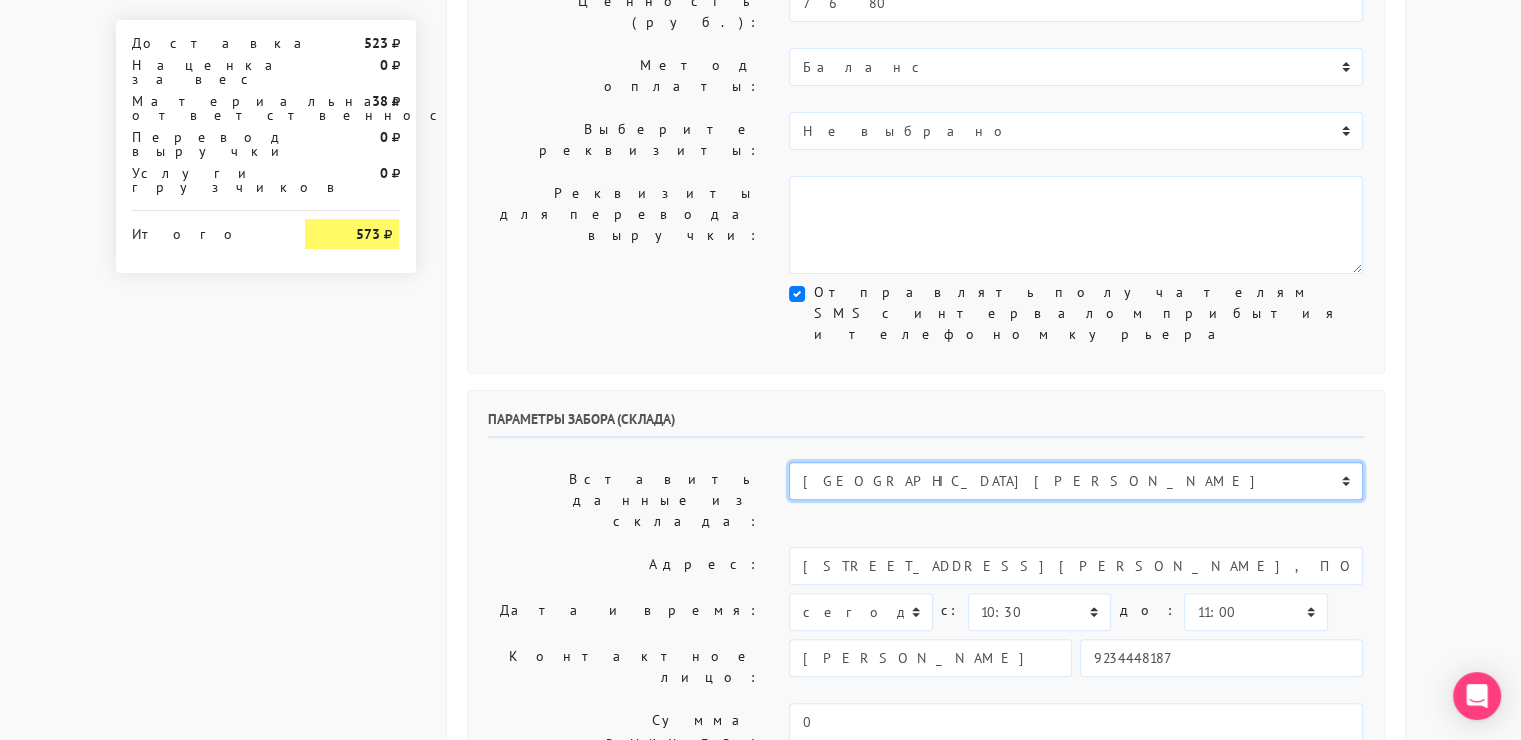 click on "Склад Москва
Склад Санкт-Петербург
Москва.Никольская
Склад Екатеринбург" at bounding box center [1076, 481] 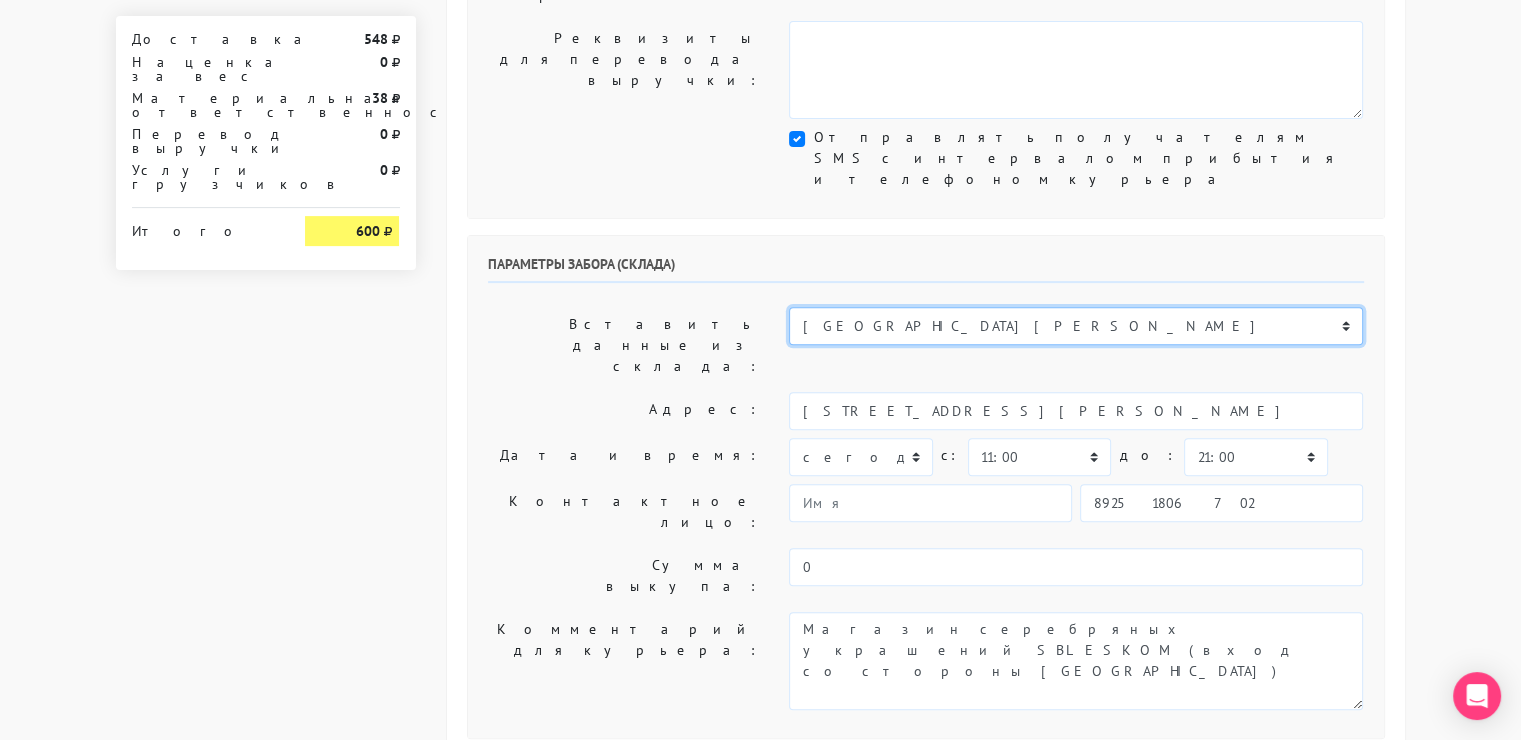 scroll, scrollTop: 652, scrollLeft: 0, axis: vertical 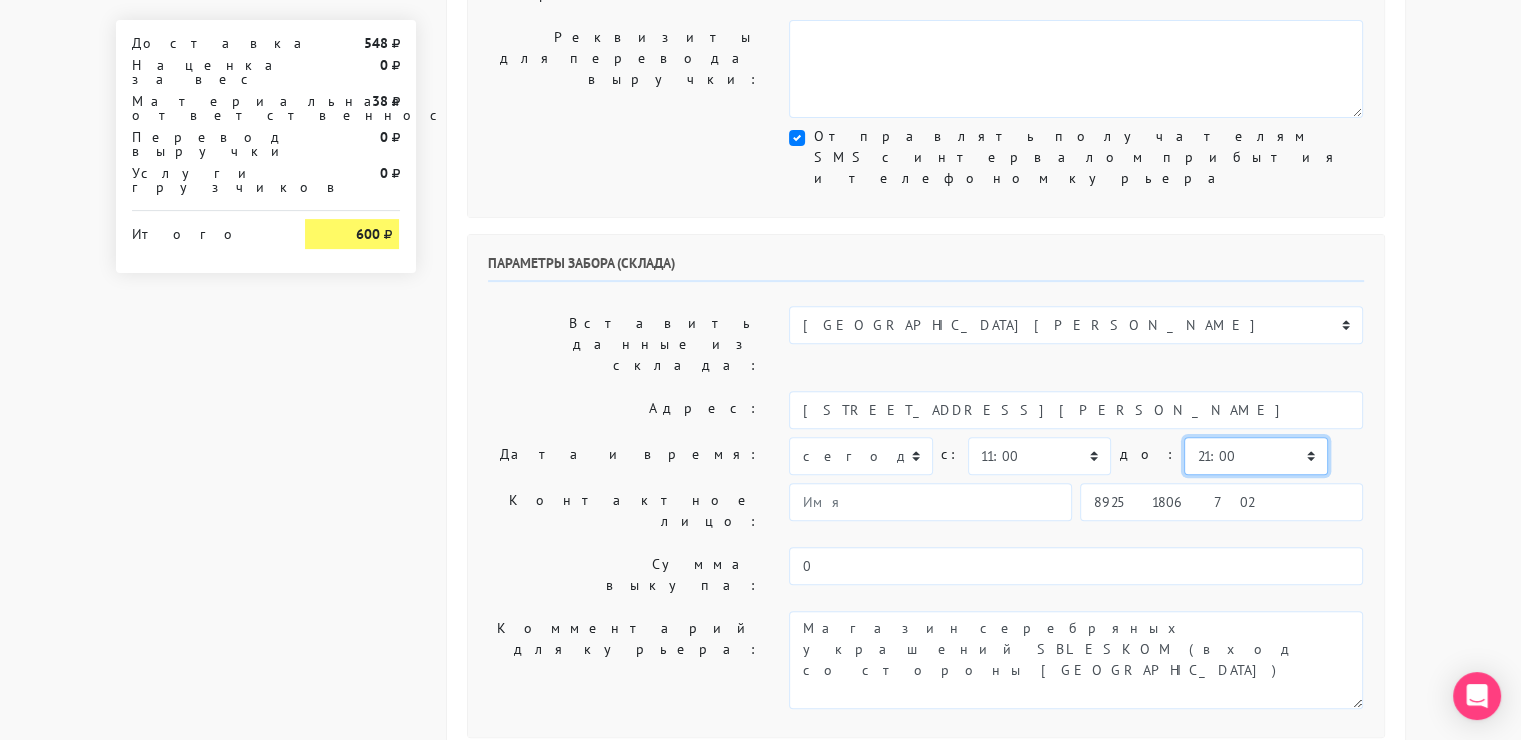 click on "00:00
00:30
01:00
01:30
02:00
02:30
03:00
03:30
04:00 04:30 05:00 05:30 06:00 06:30 07:00 07:30 08:00" at bounding box center (1255, 456) 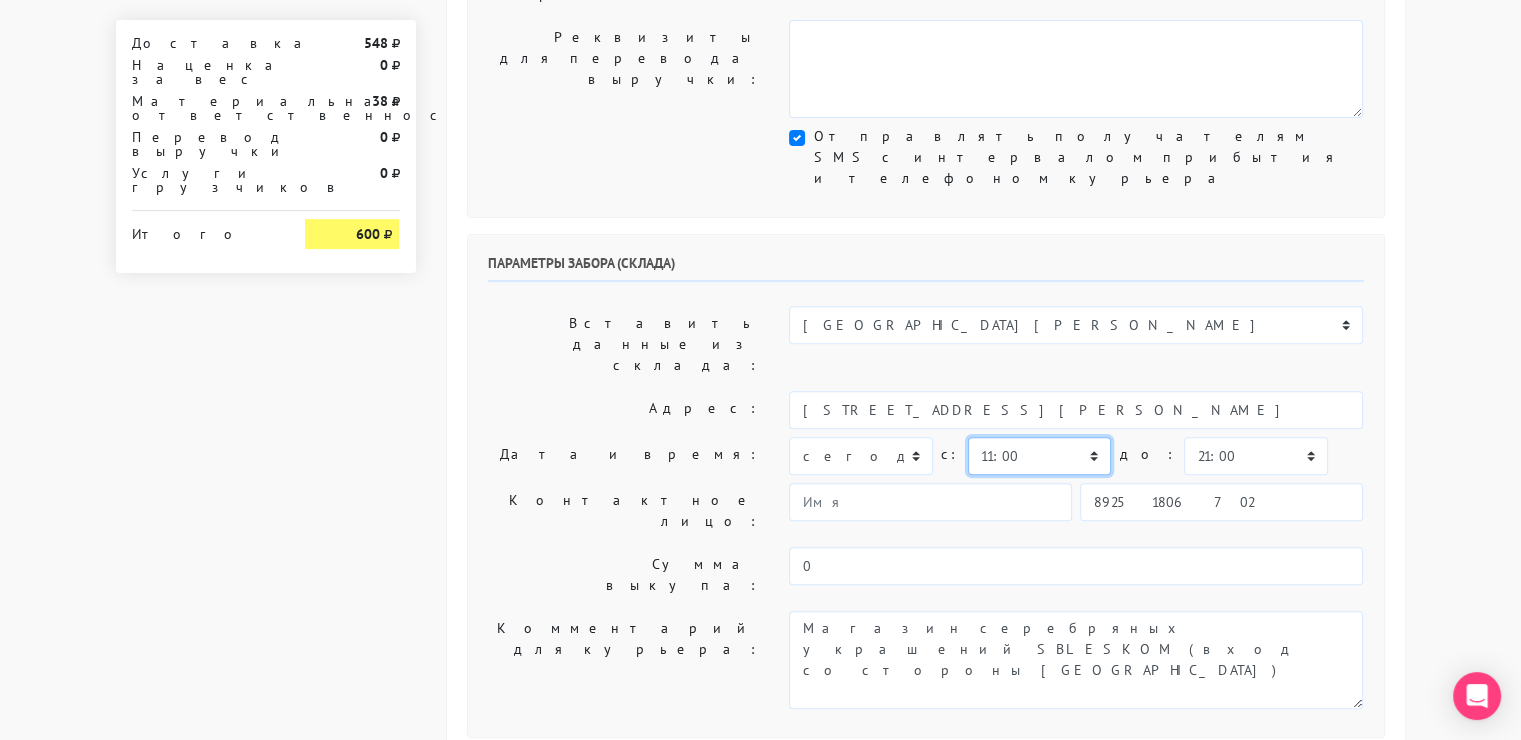 click on "00:00
00:30
01:00
01:30
02:00
02:30
03:00
03:30
04:00 04:30 05:00 05:30 06:00 06:30 07:00 07:30 08:00" at bounding box center [1039, 456] 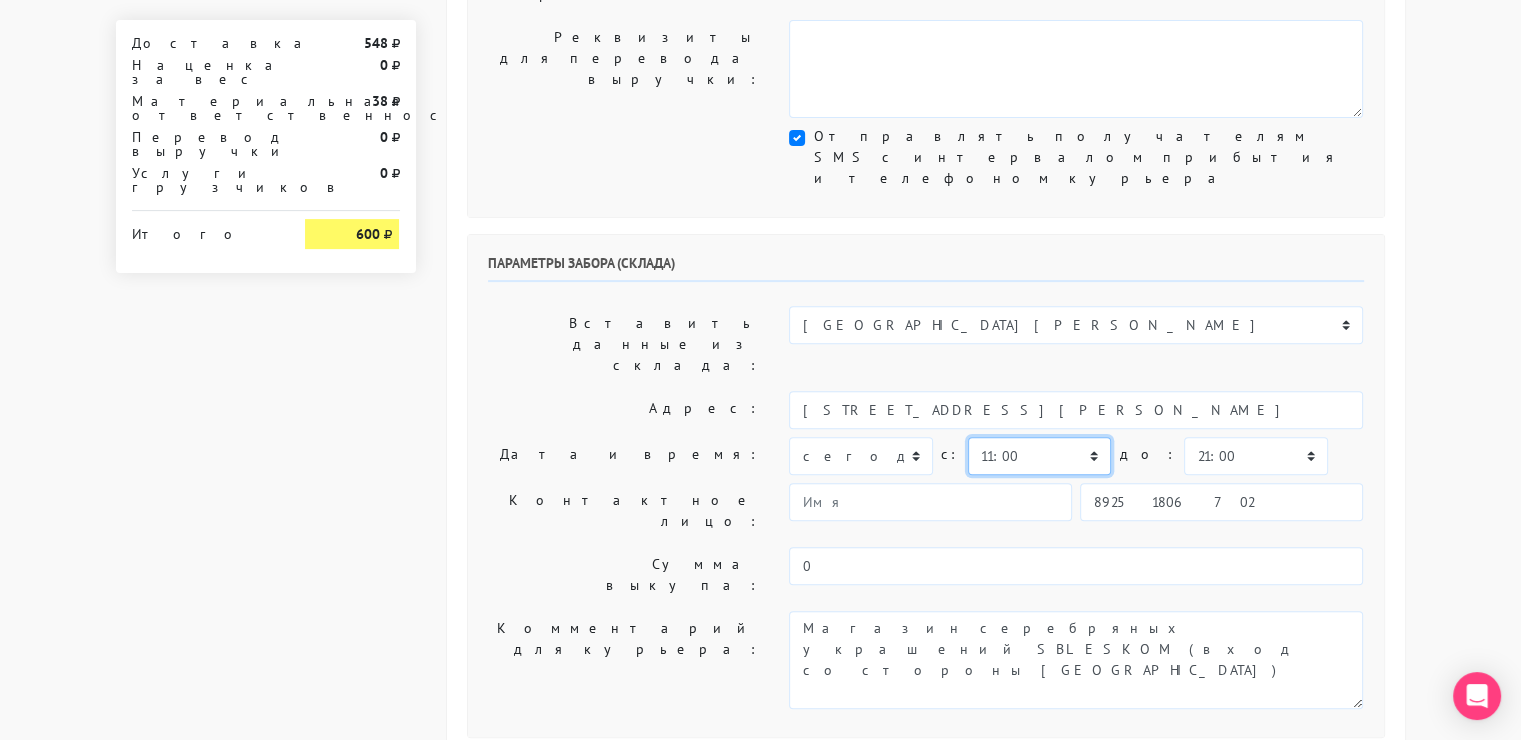 select on "10:30" 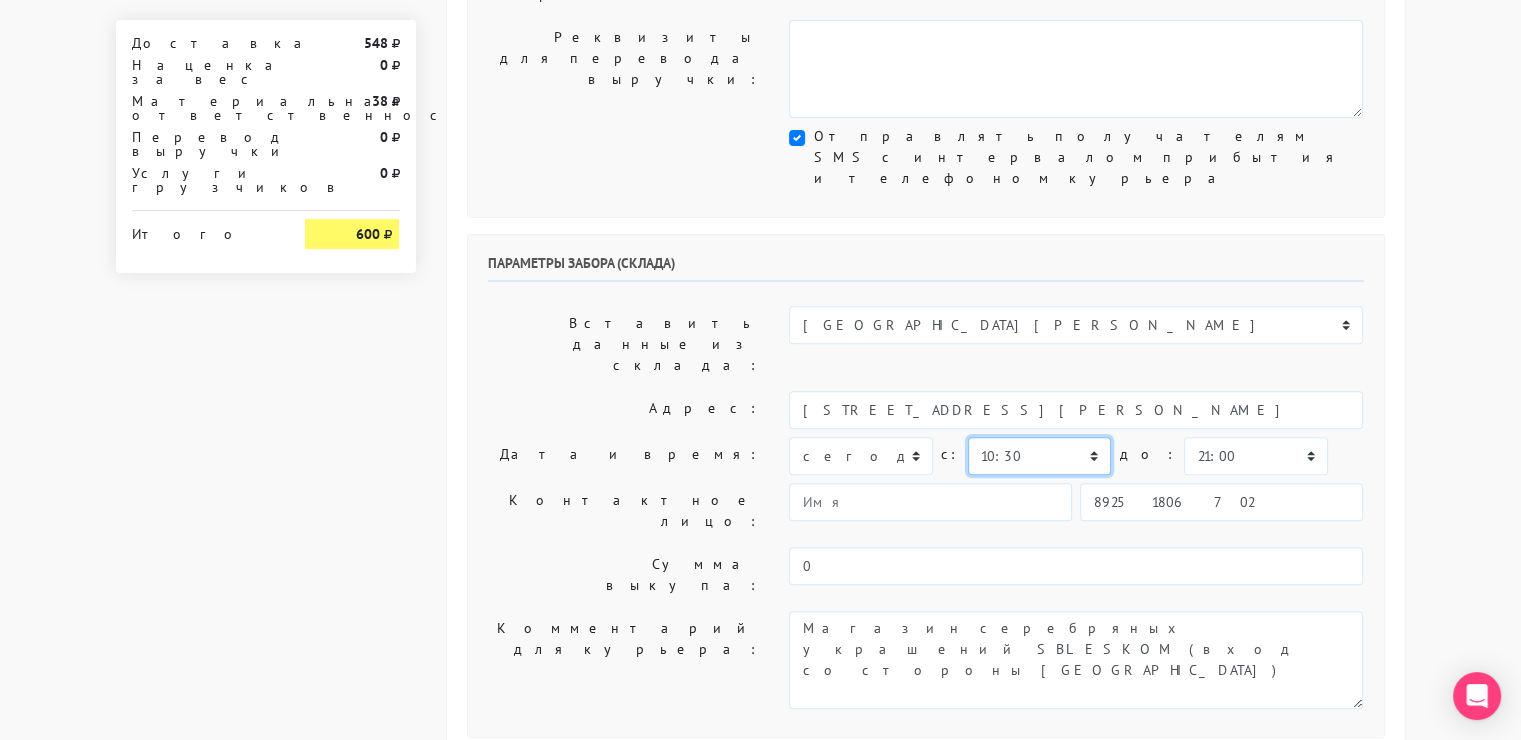 click on "00:00
00:30
01:00
01:30
02:00
02:30
03:00
03:30
04:00 04:30 05:00 05:30 06:00 06:30 07:00 07:30 08:00" at bounding box center (1039, 456) 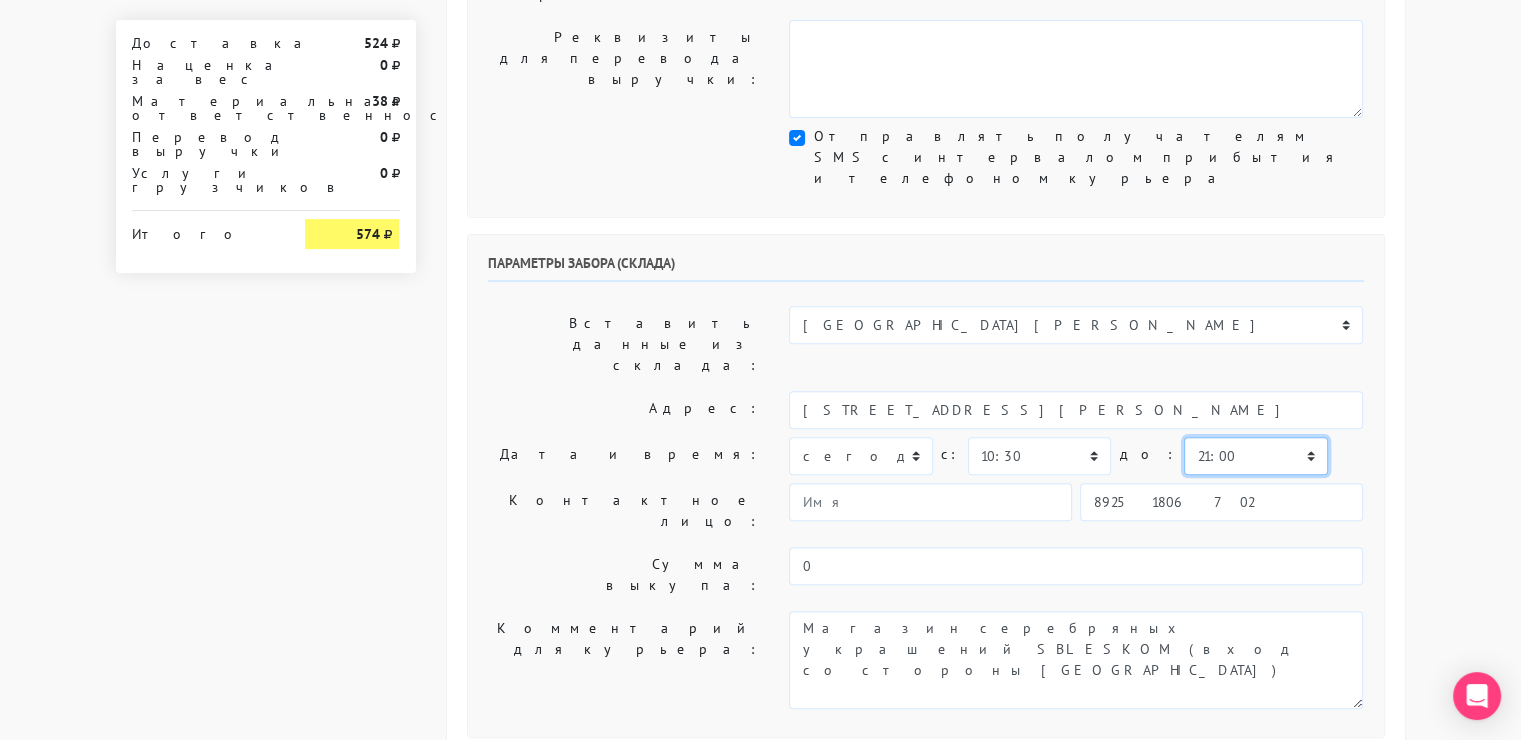 click on "00:00
00:30
01:00
01:30
02:00
02:30
03:00
03:30
04:00 04:30 05:00 05:30 06:00 06:30 07:00 07:30 08:00" at bounding box center (1255, 456) 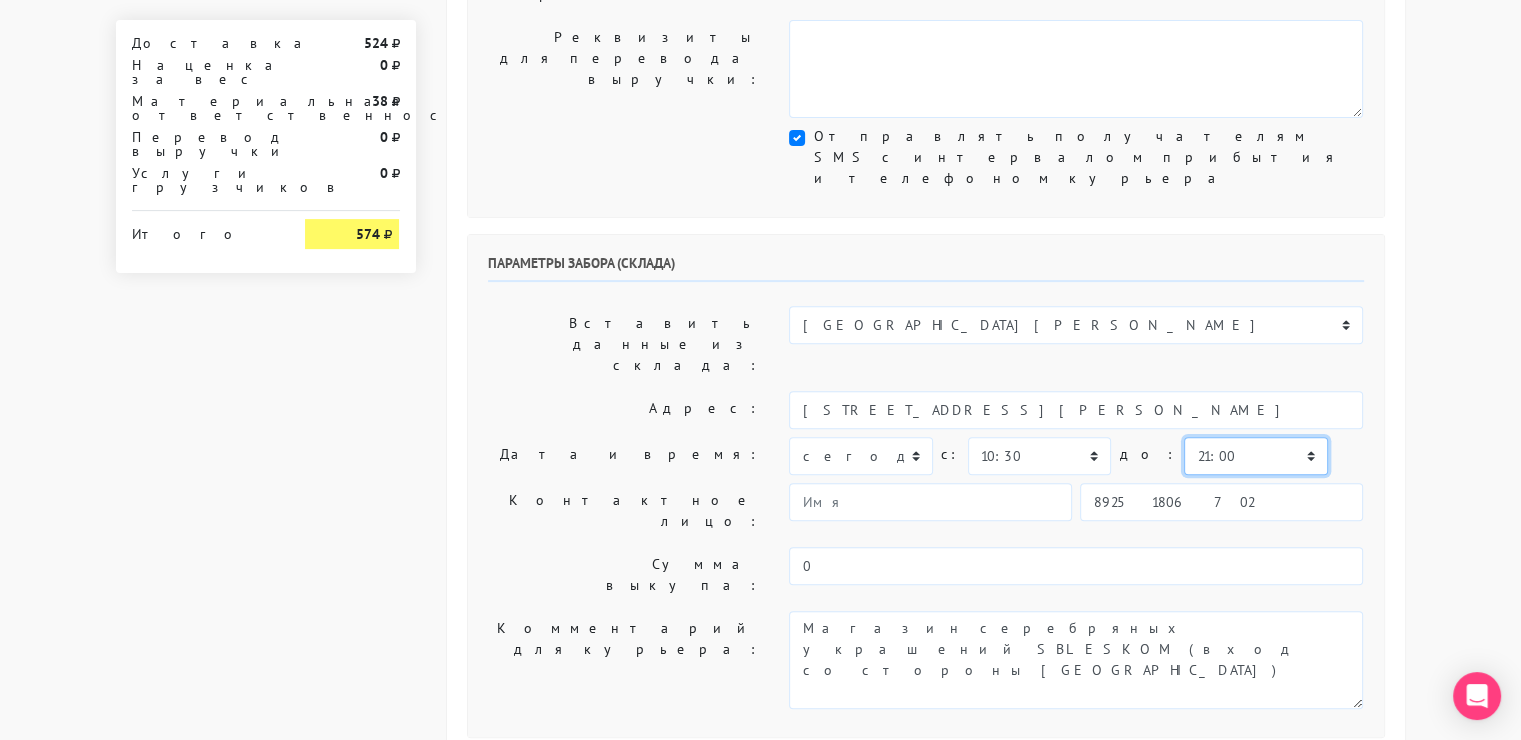 select on "11:00" 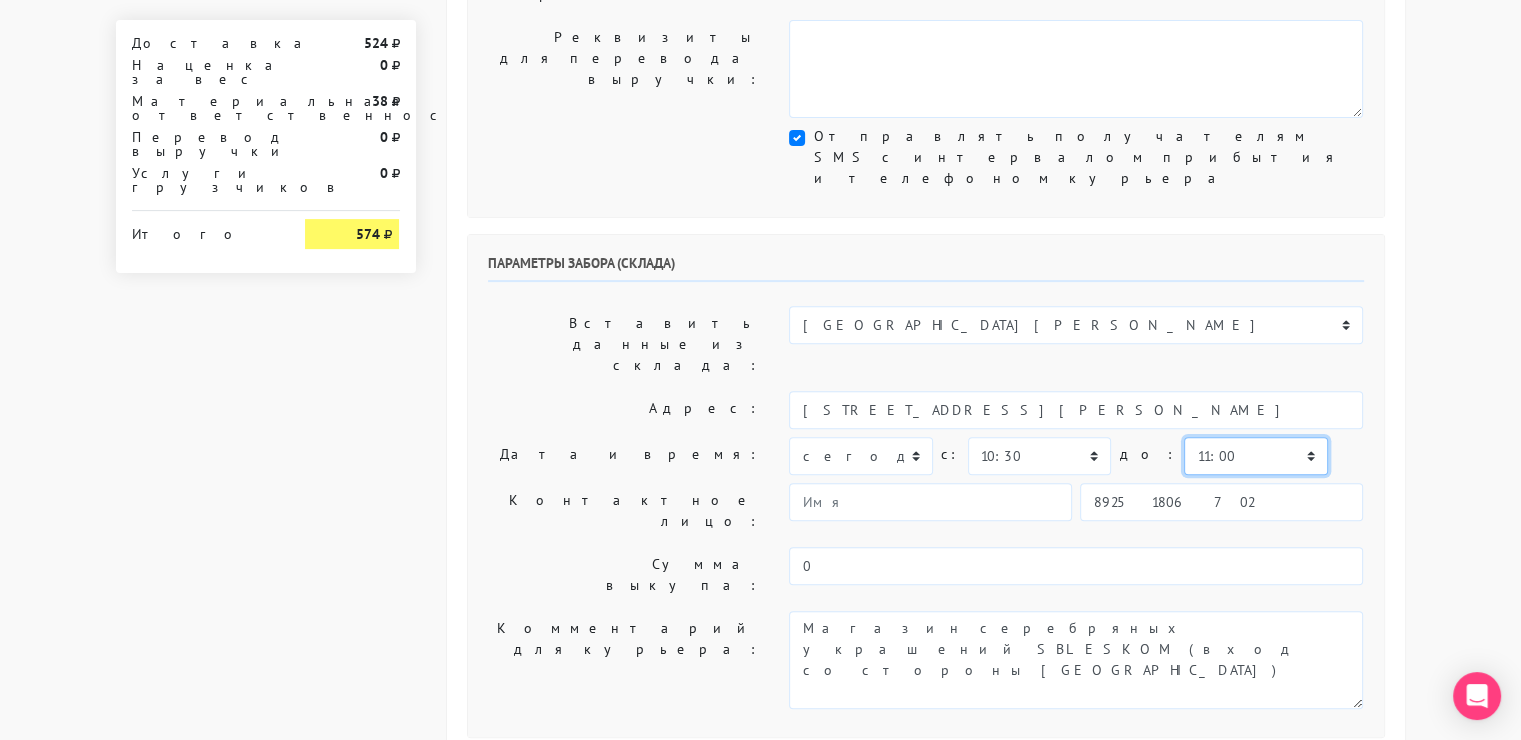 click on "00:00
00:30
01:00
01:30
02:00
02:30
03:00
03:30
04:00 04:30 05:00 05:30 06:00 06:30 07:00 07:30 08:00" at bounding box center [1255, 456] 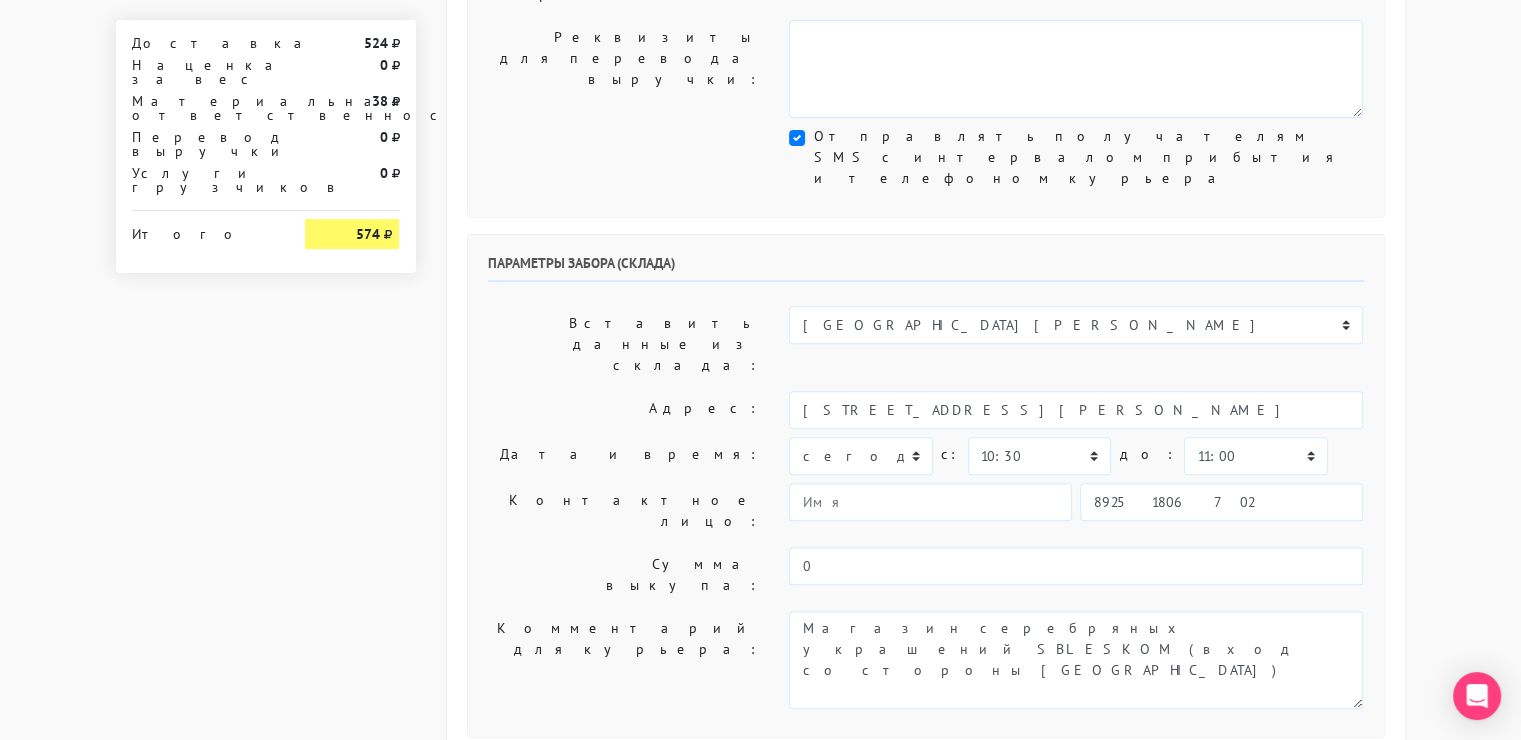 click on "сегодня
завтра
18.07.2025
19.07.2025
20.07.2025
21.07.2025
22.07.2025
23.07.2025 24.07.2025 25.07.2025 c:" at bounding box center (1076, 456) 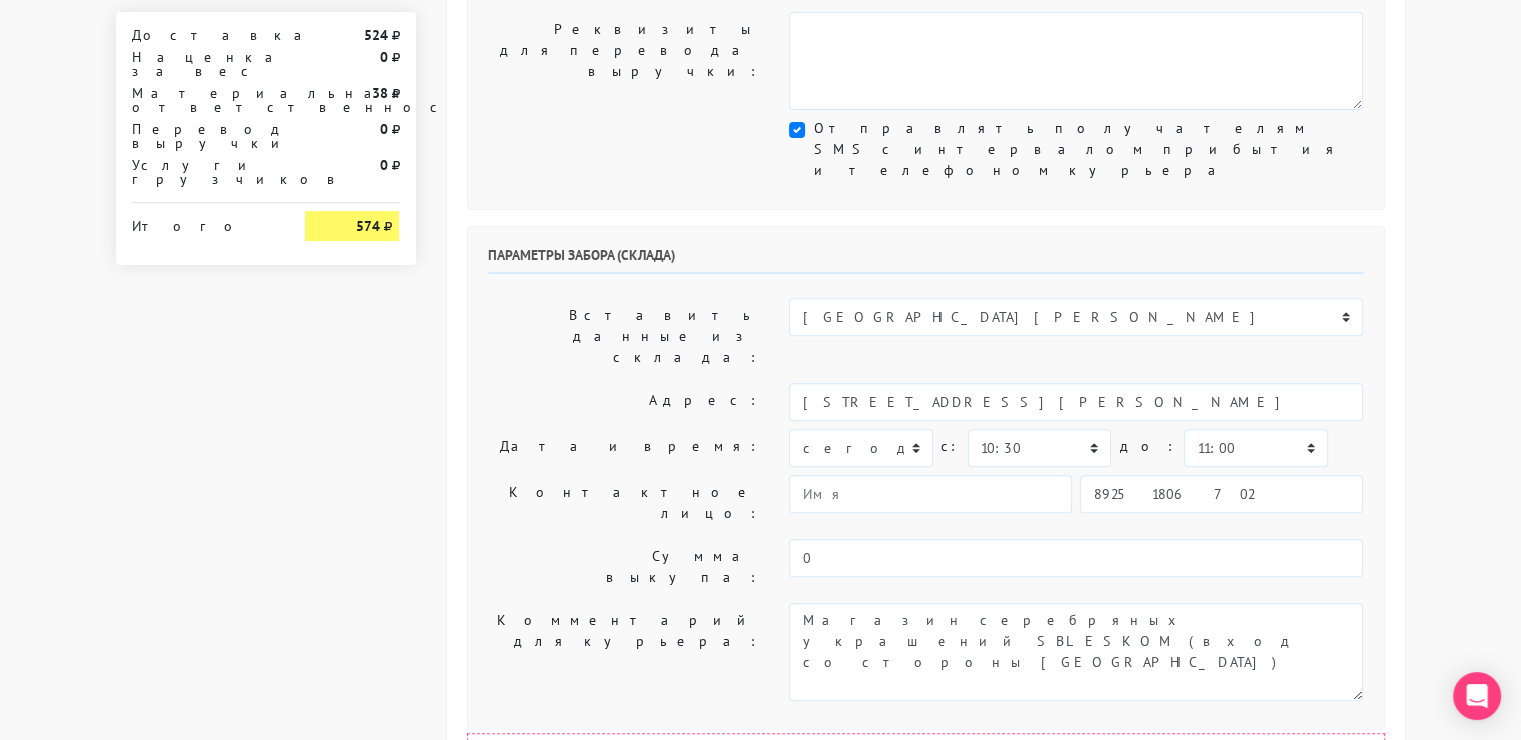 scroll, scrollTop: 664, scrollLeft: 0, axis: vertical 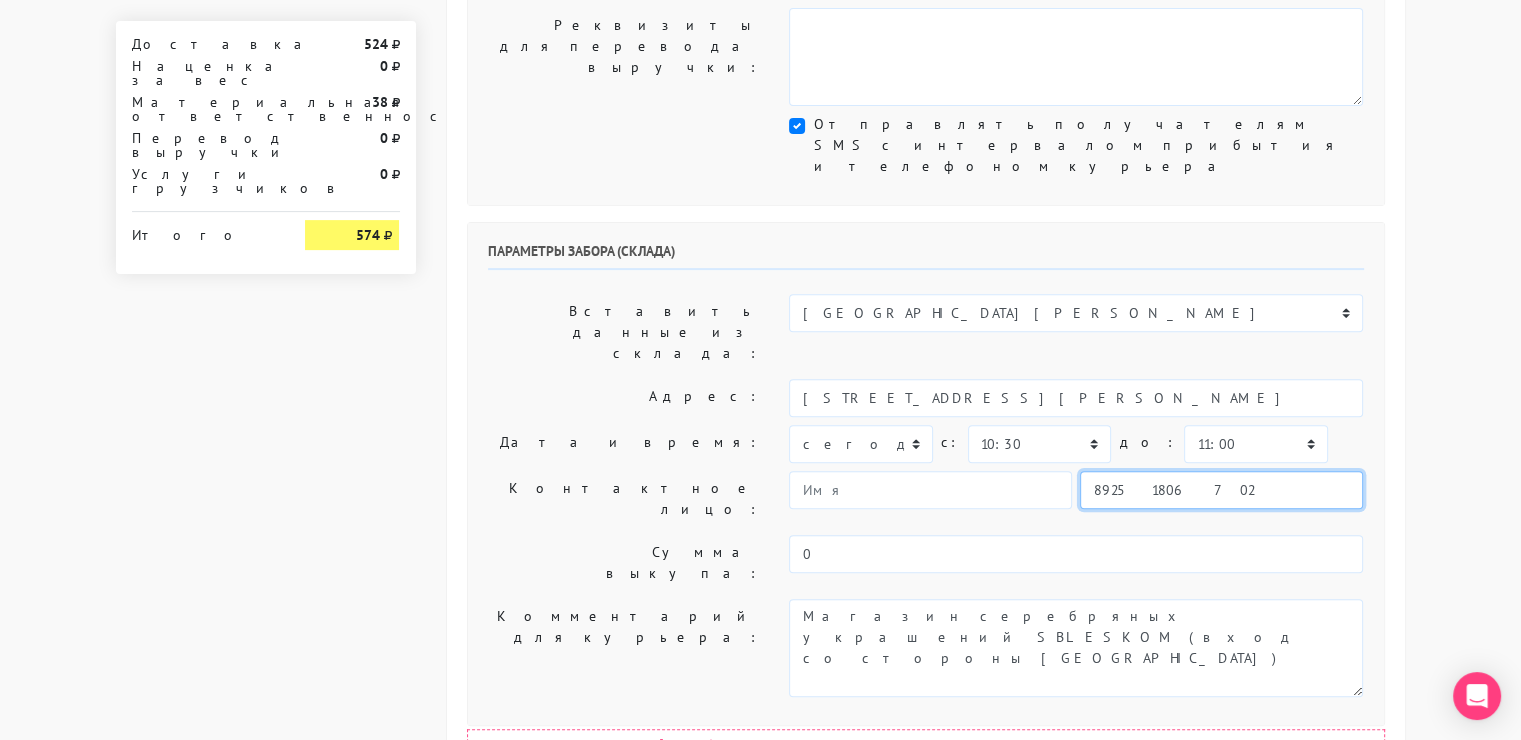 click on "89251806702" at bounding box center [1221, 490] 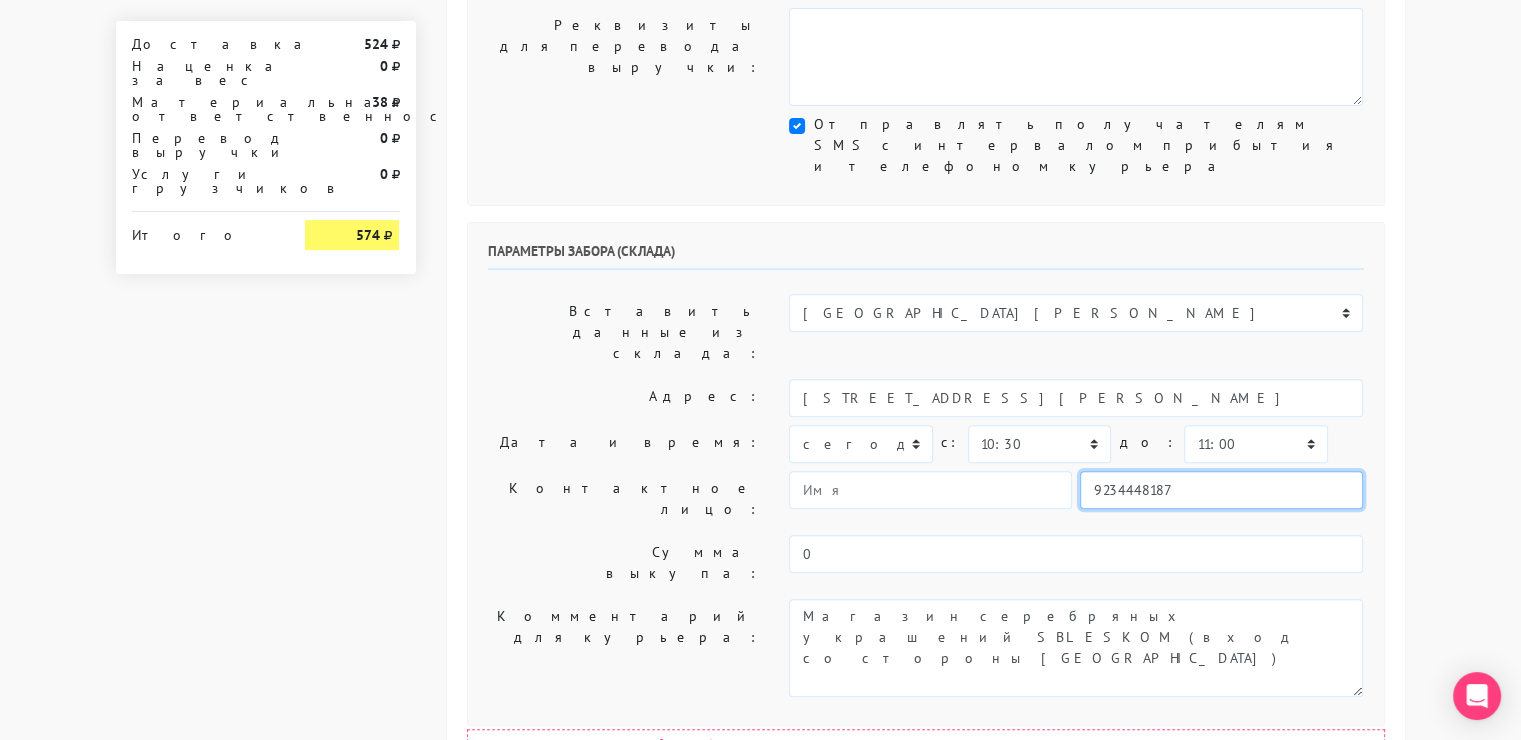 click on "9234448187" at bounding box center [1221, 490] 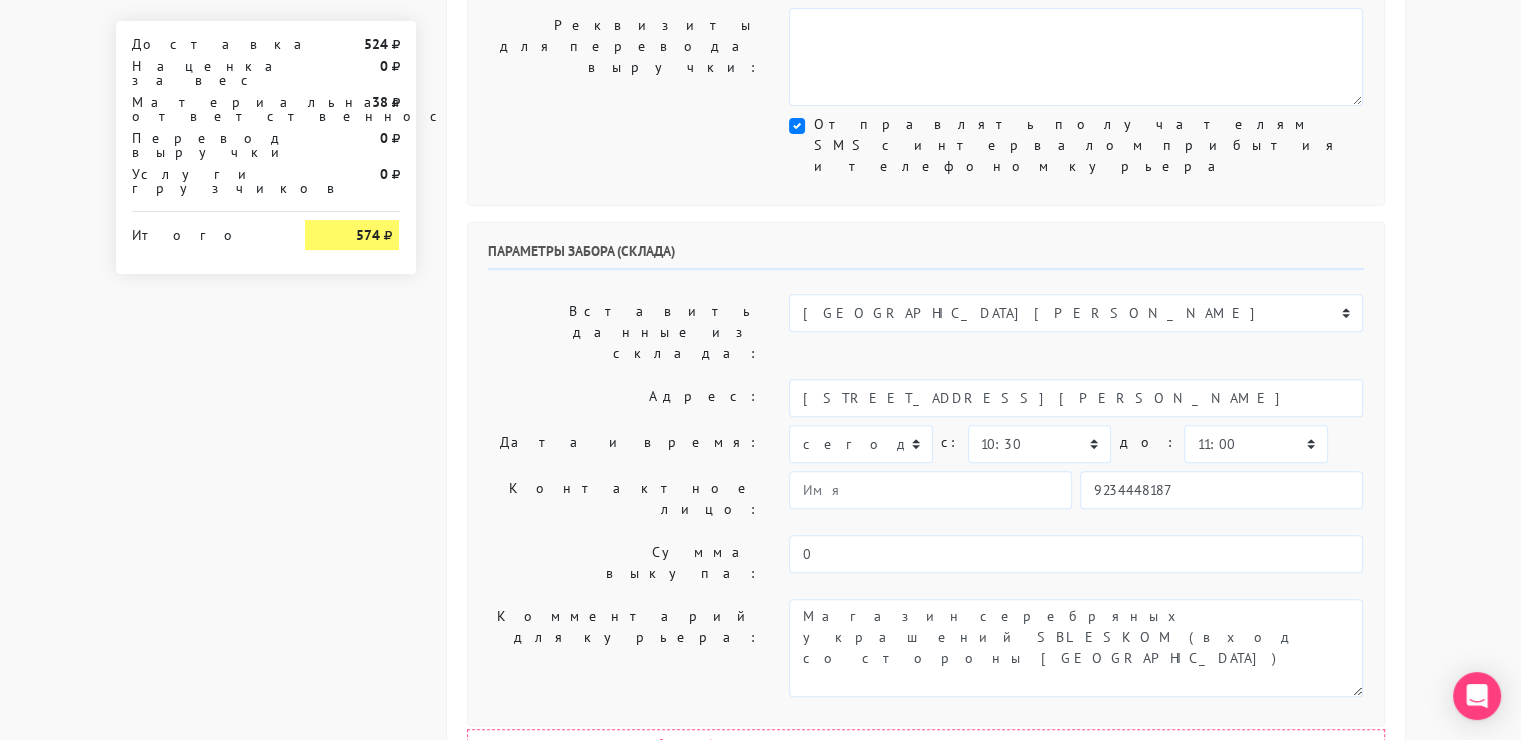 click on "Комментарий для курьера:" at bounding box center (624, 648) 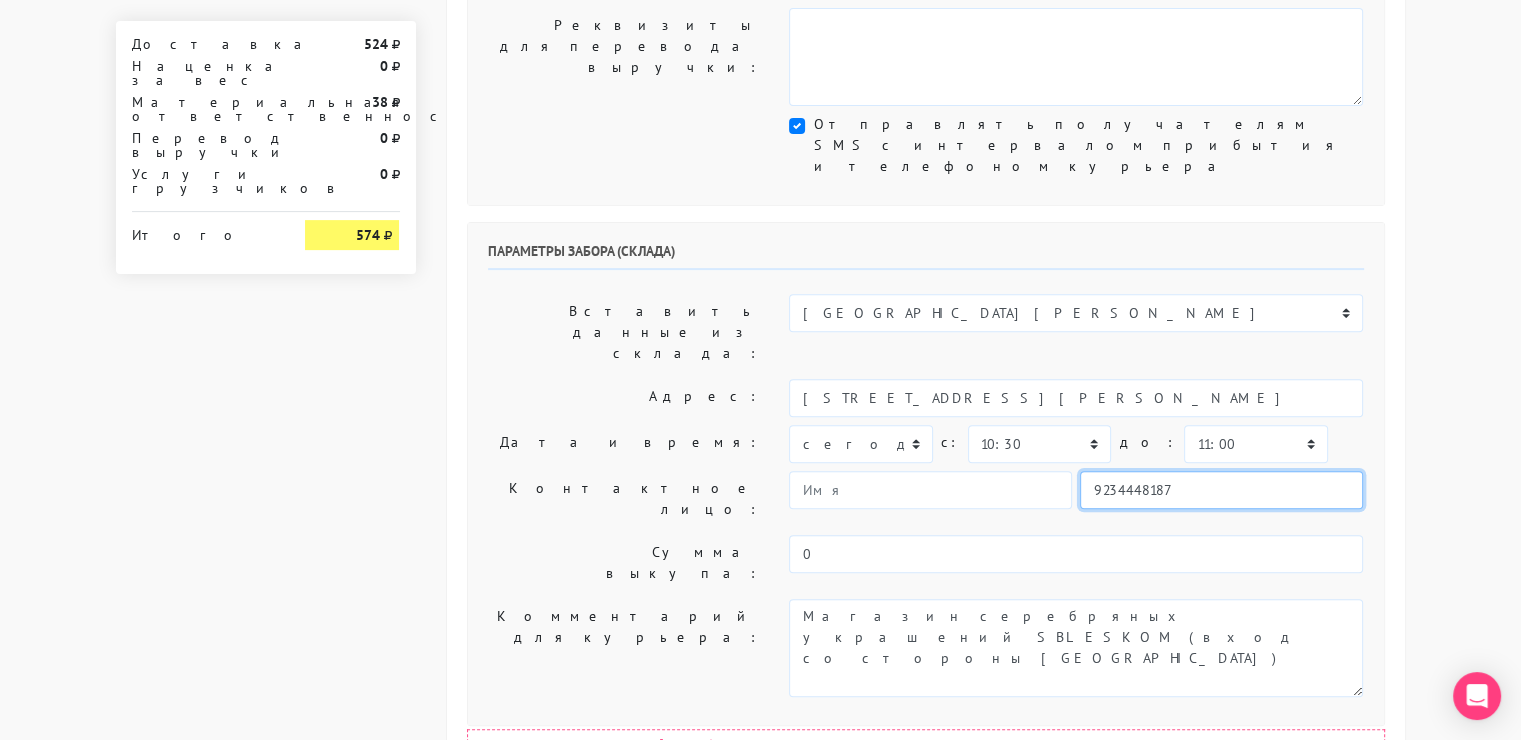 click on "9234448187" at bounding box center (1221, 490) 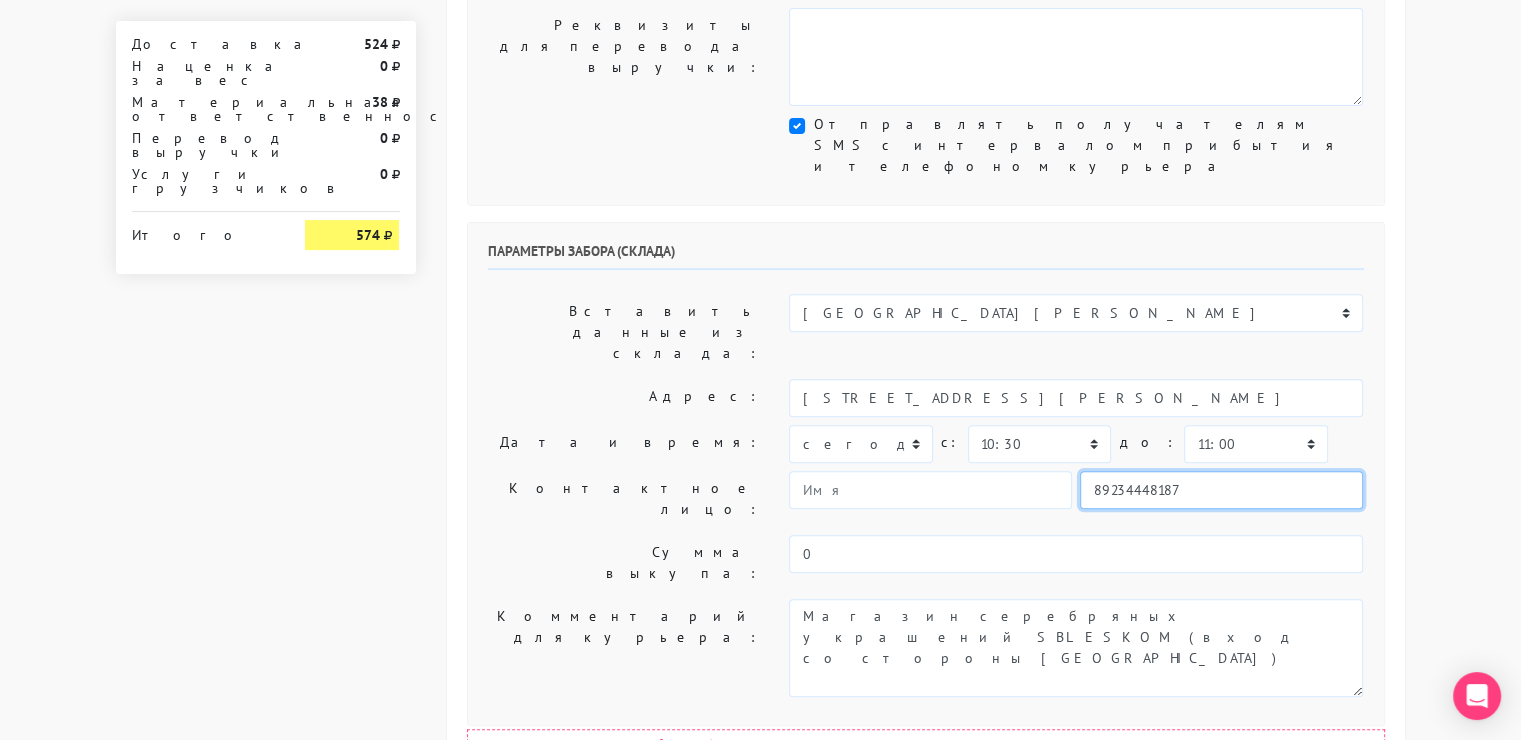 type on "89234448187" 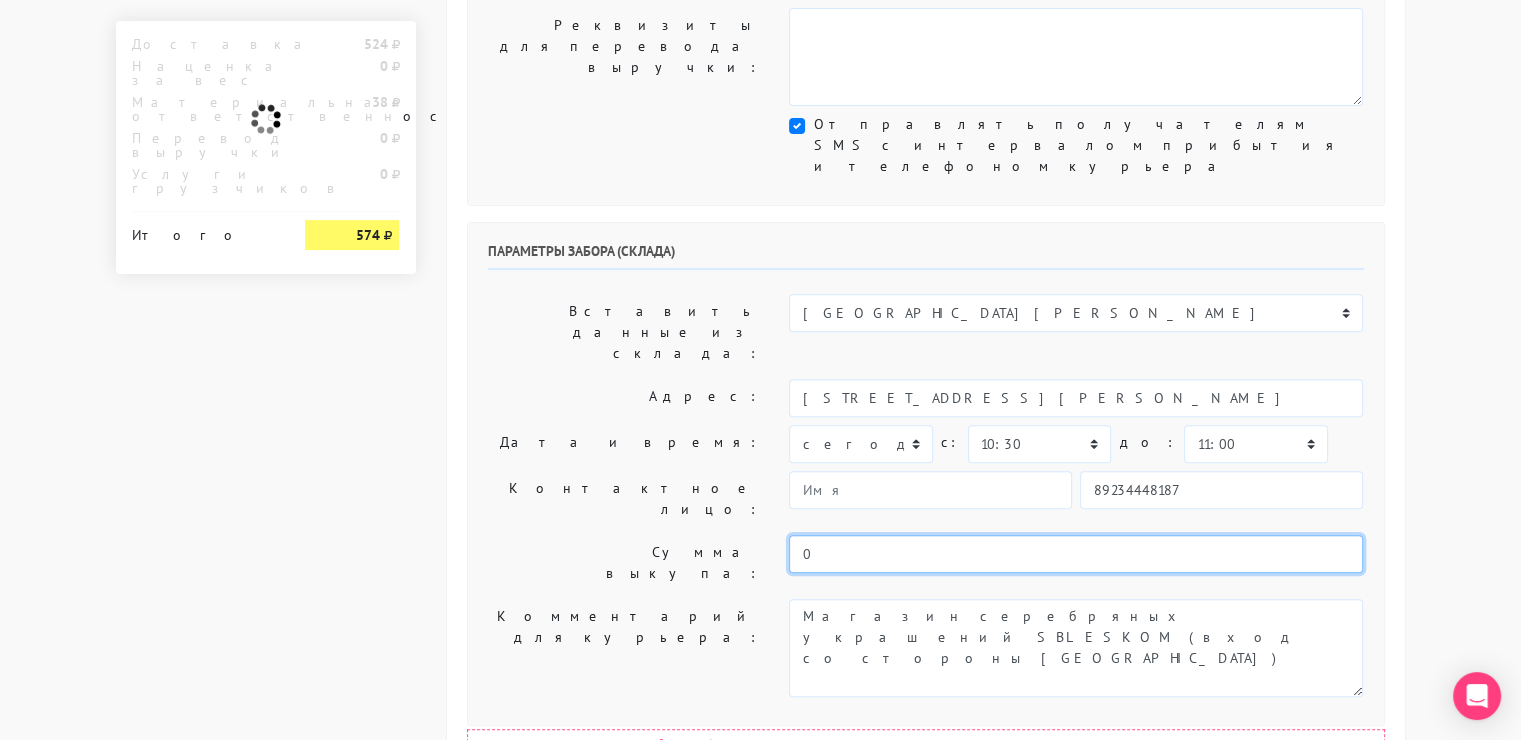 click on "0" at bounding box center [1076, 554] 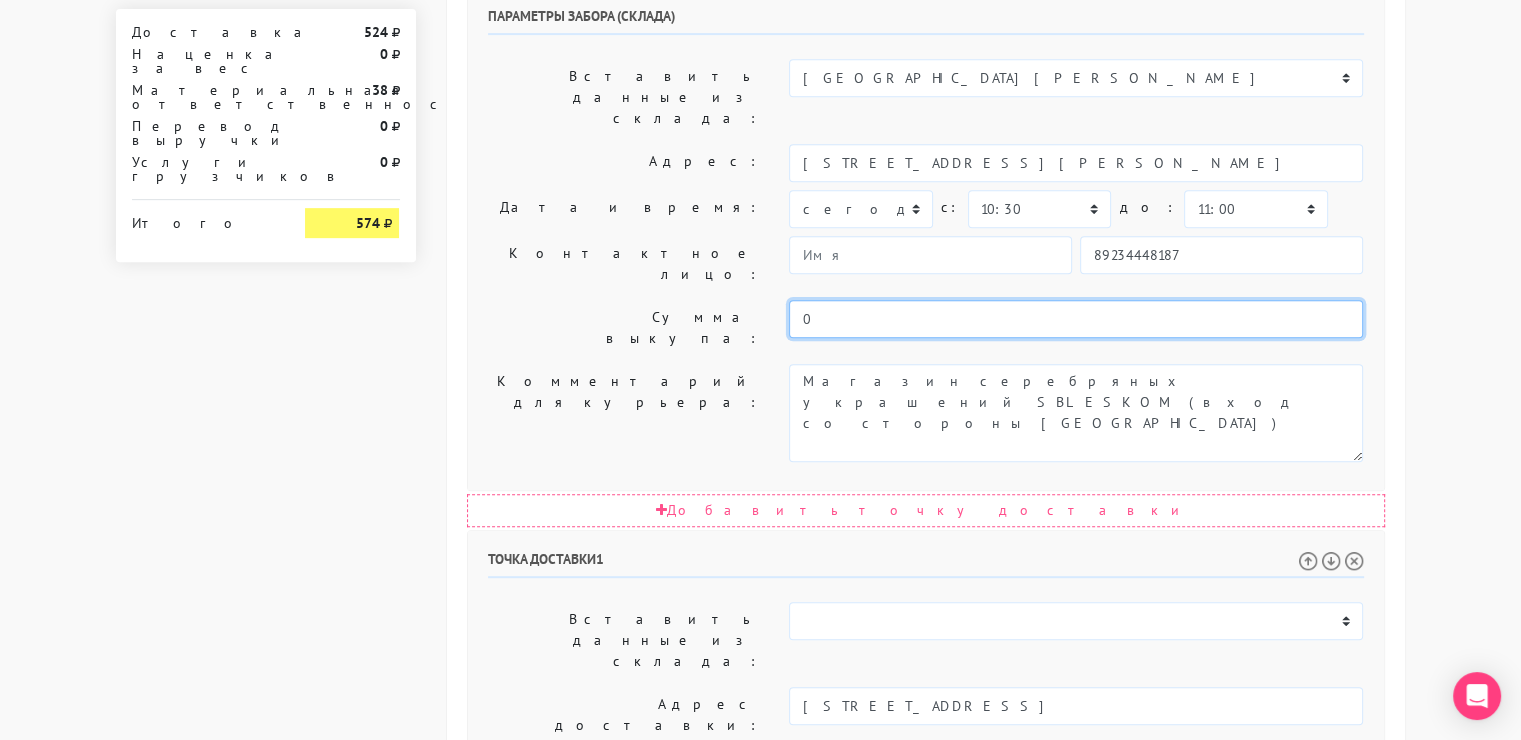 scroll, scrollTop: 900, scrollLeft: 0, axis: vertical 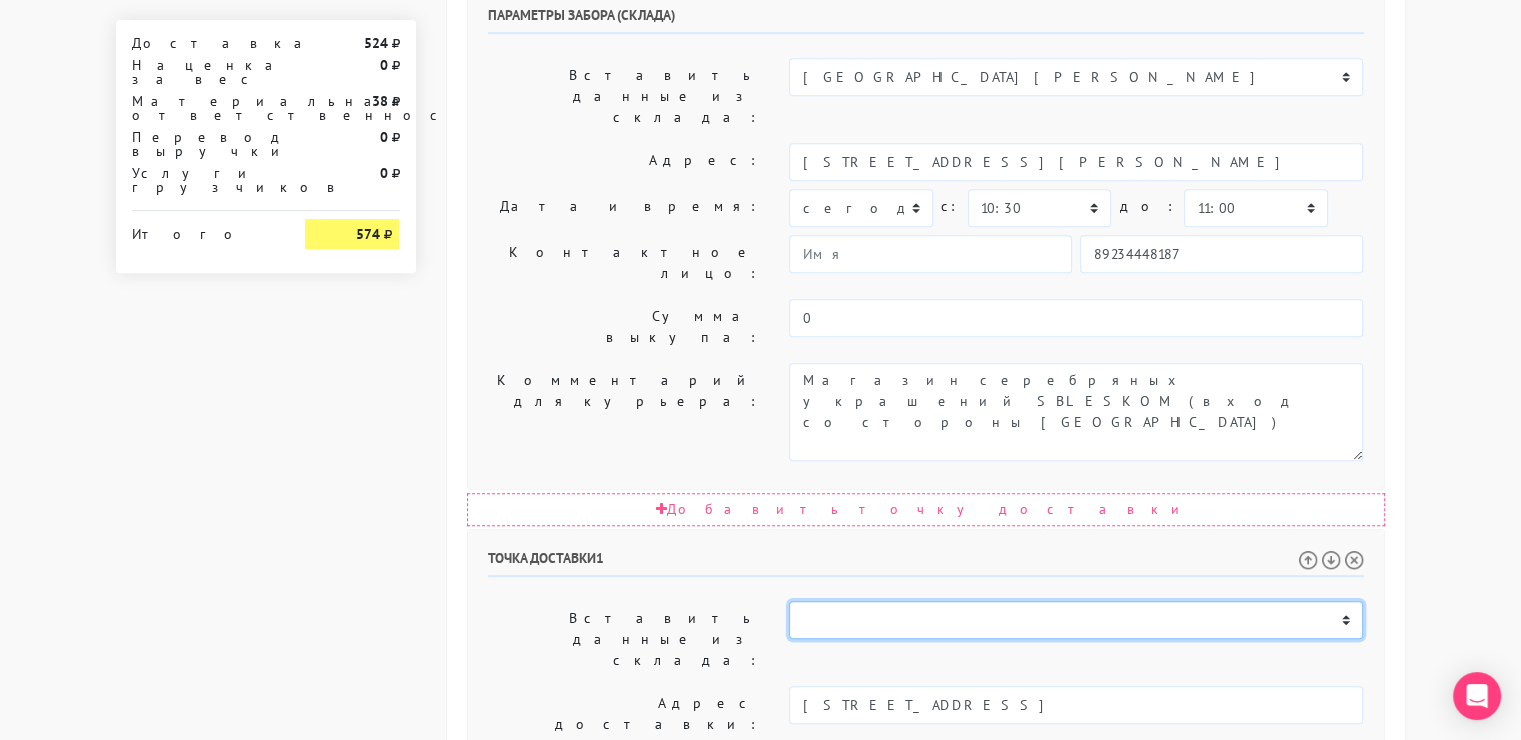 click on "Склад Москва
Склад Санкт-Петербург
Москва.Никольская
Склад Екатеринбург" at bounding box center (1076, 620) 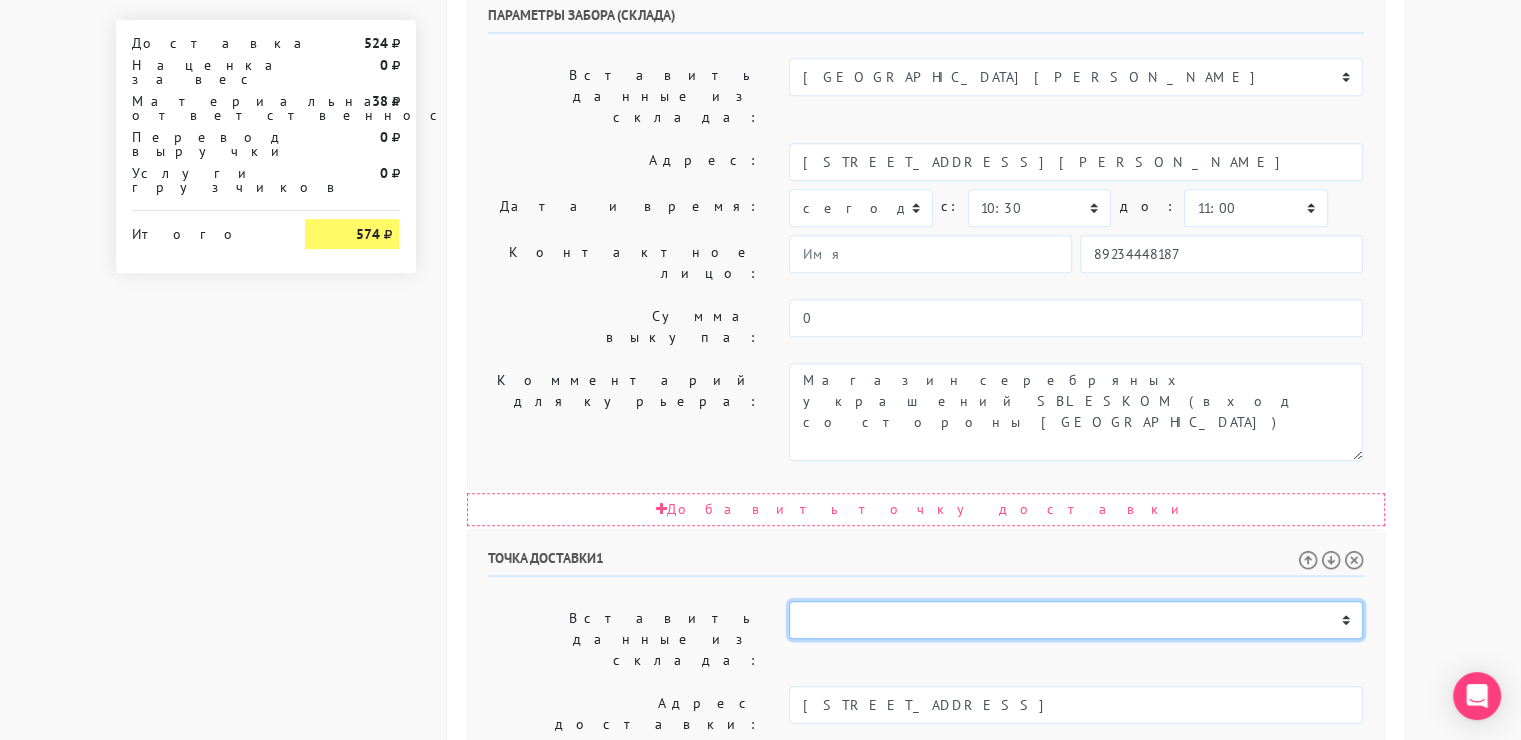select on "1019" 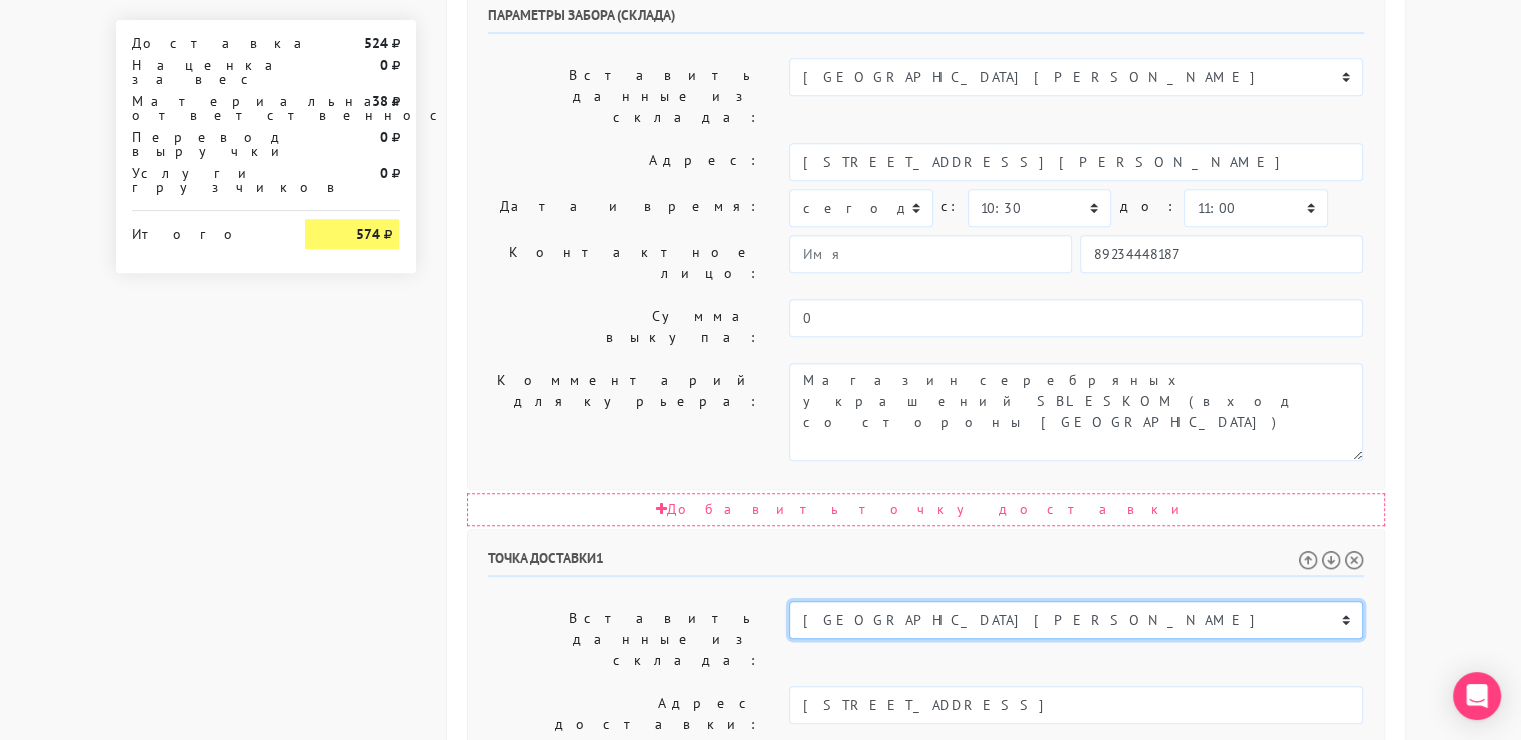 click on "Склад Москва
Склад Санкт-Петербург
Москва.Никольская
Склад Екатеринбург" at bounding box center [1076, 620] 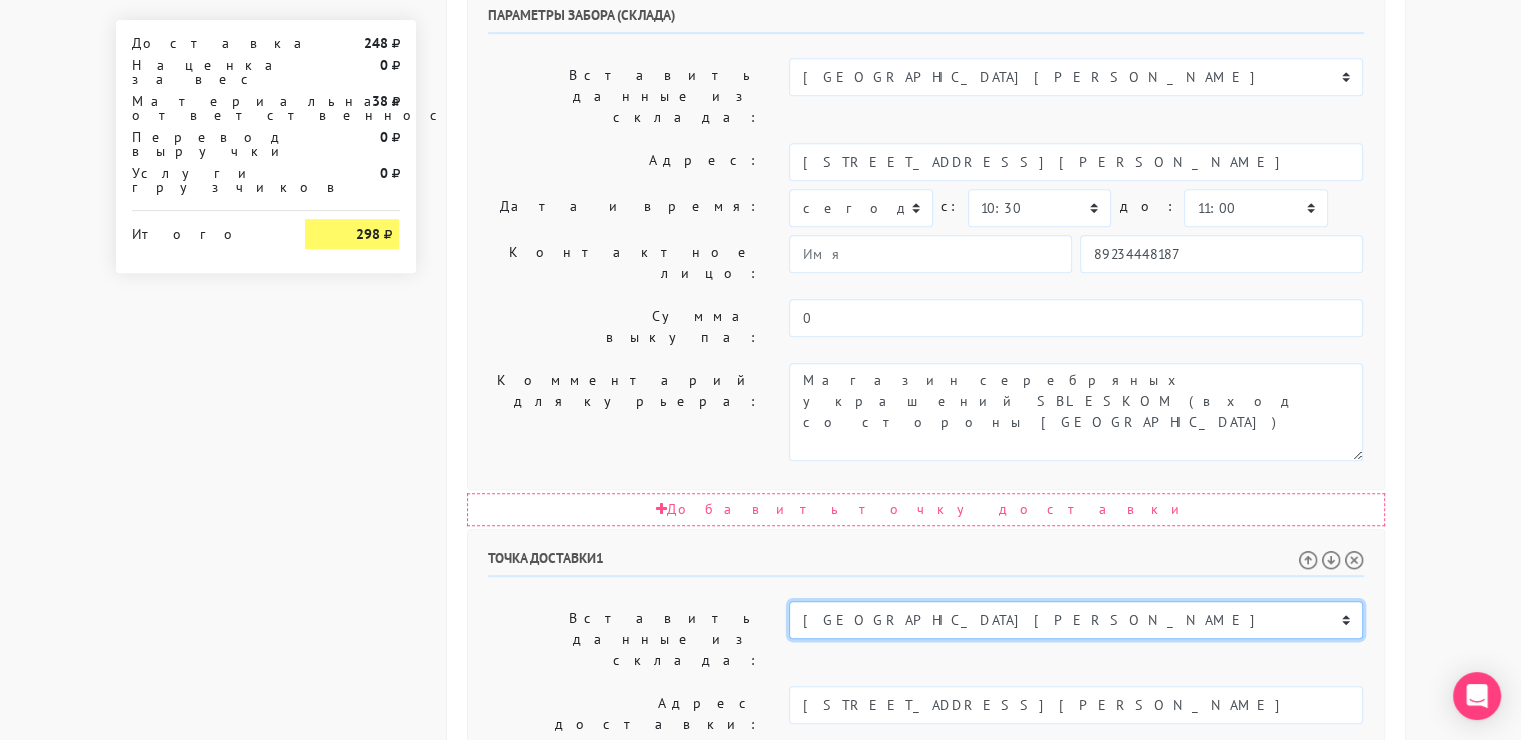 click on "Склад Москва
Склад Санкт-Петербург
Москва.Никольская
Склад Екатеринбург" at bounding box center [1076, 620] 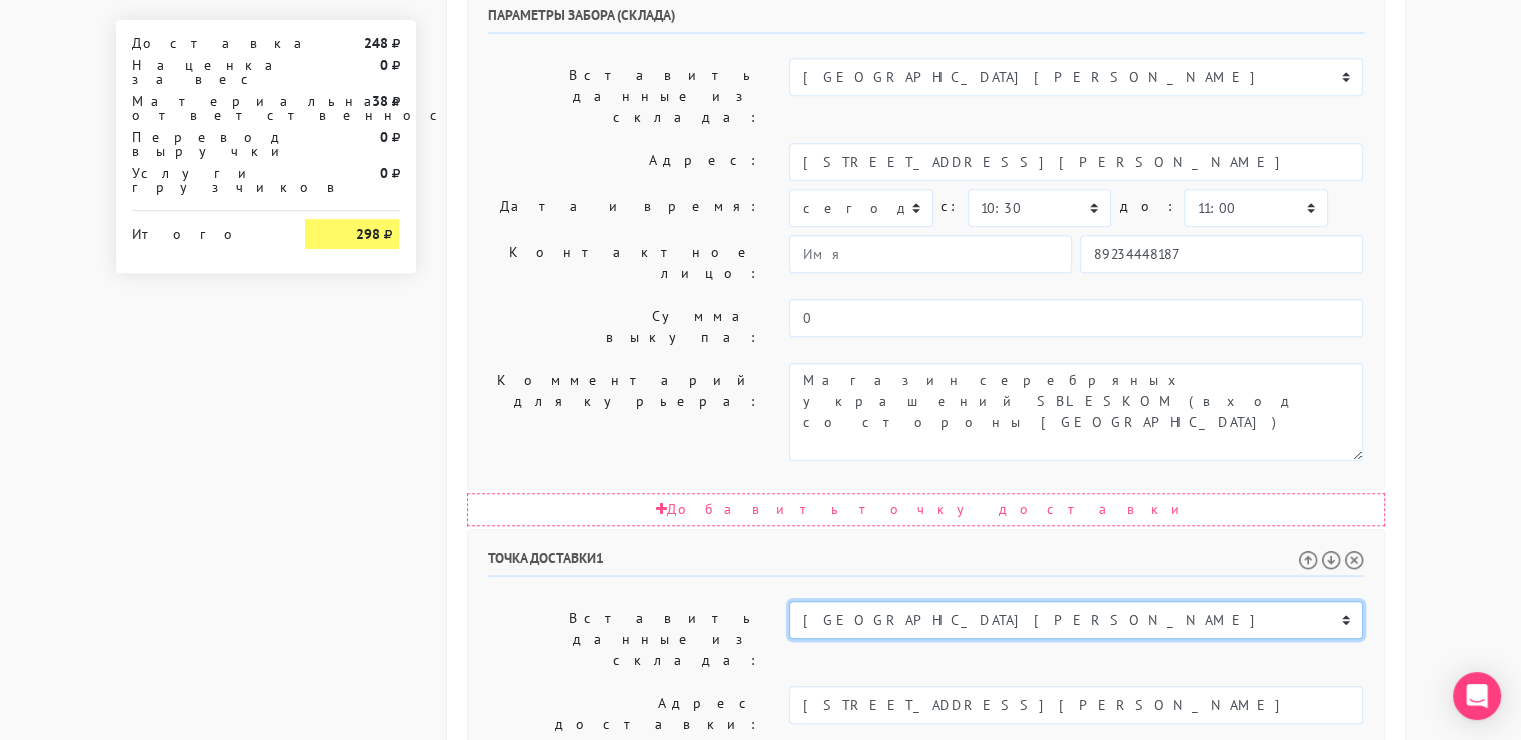 select 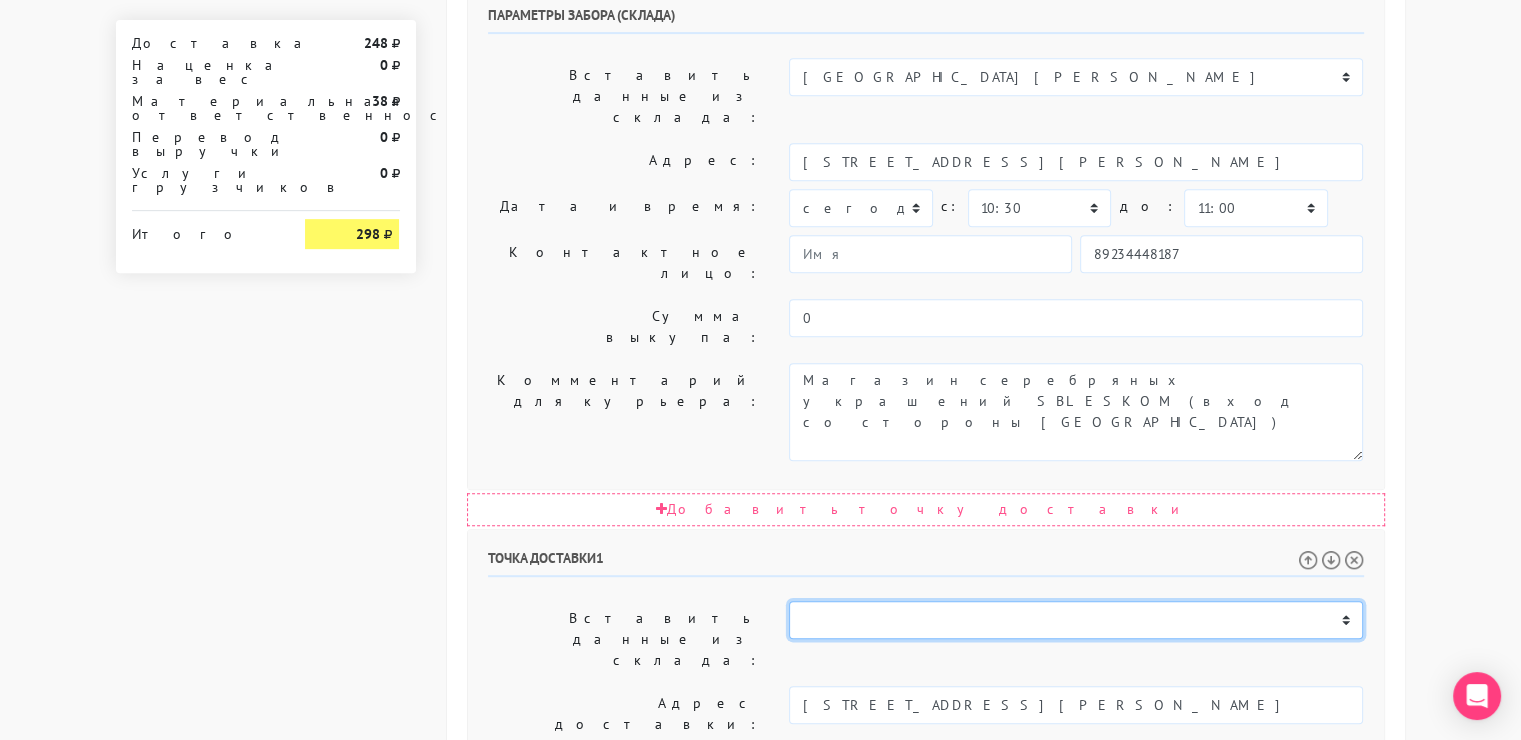 click on "Склад Москва
Склад Санкт-Петербург
Москва.Никольская
Склад Екатеринбург" at bounding box center (1076, 620) 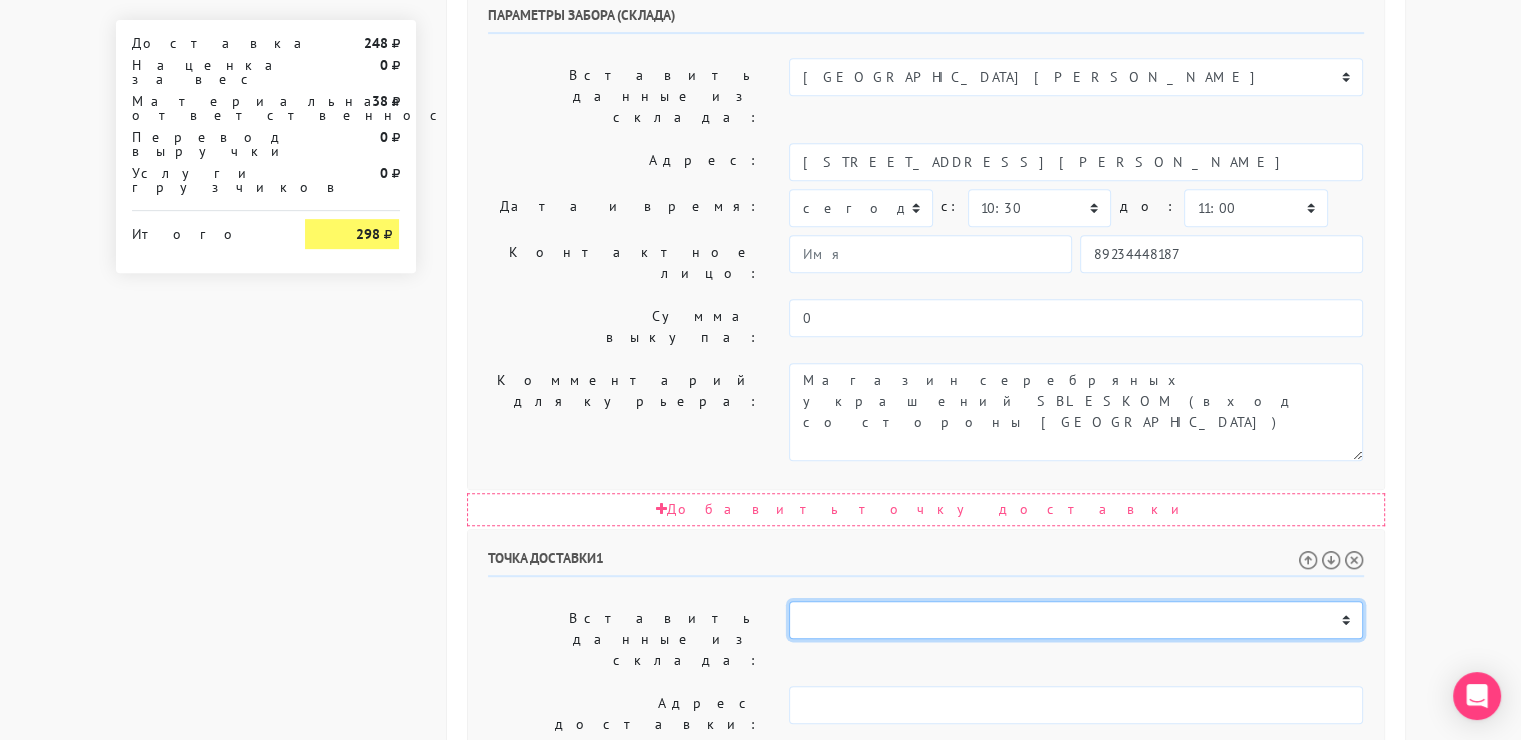 select 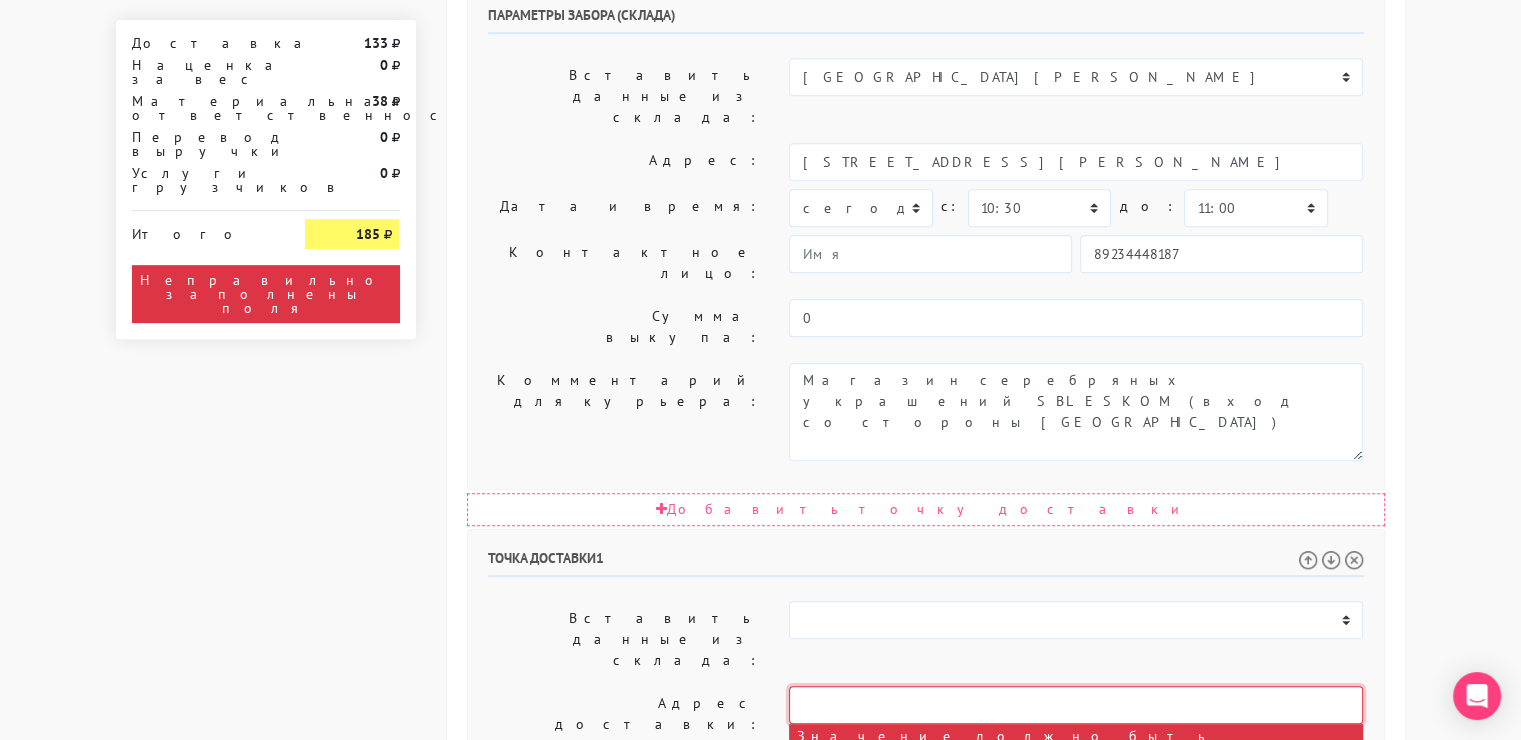click at bounding box center (1076, 705) 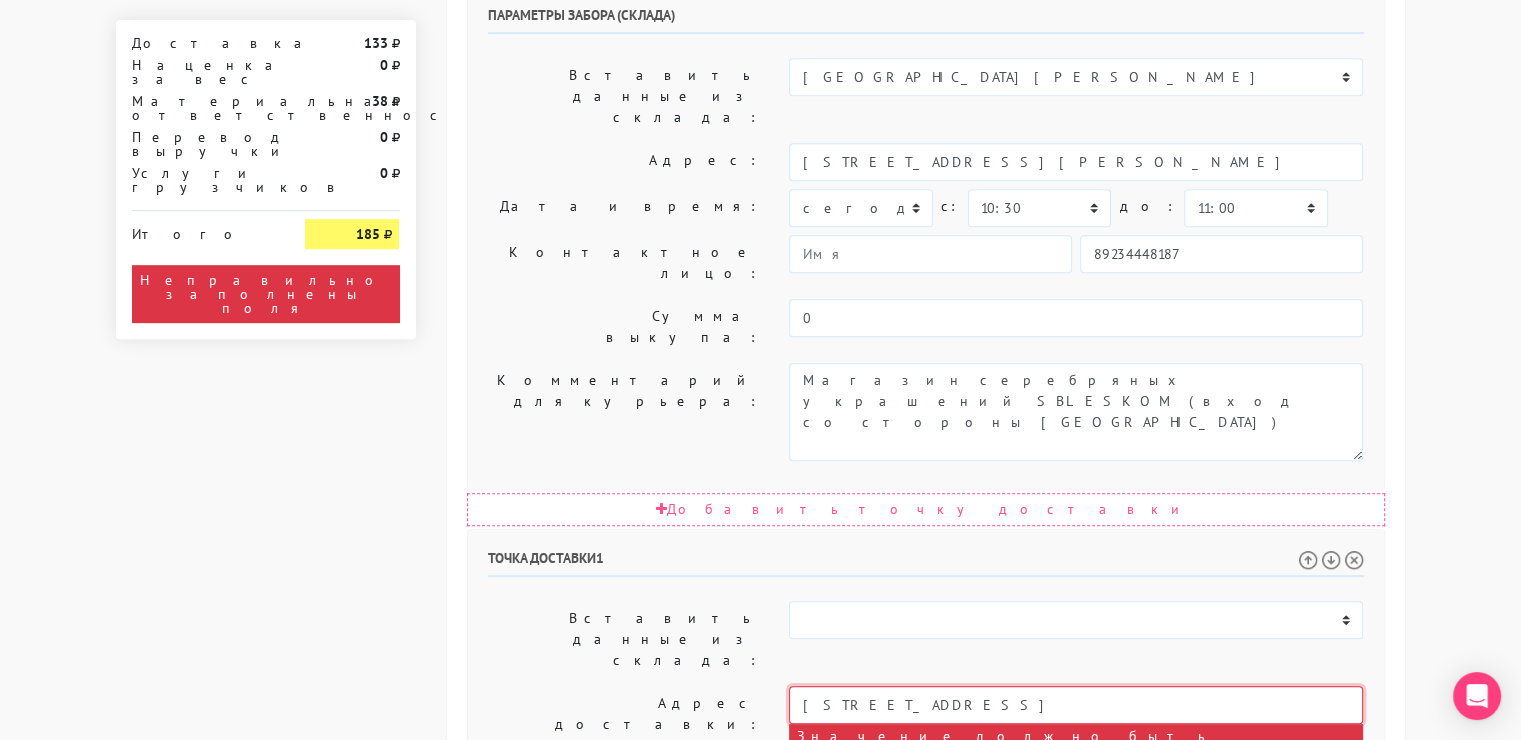 type on "Мосфильмовская, 14" 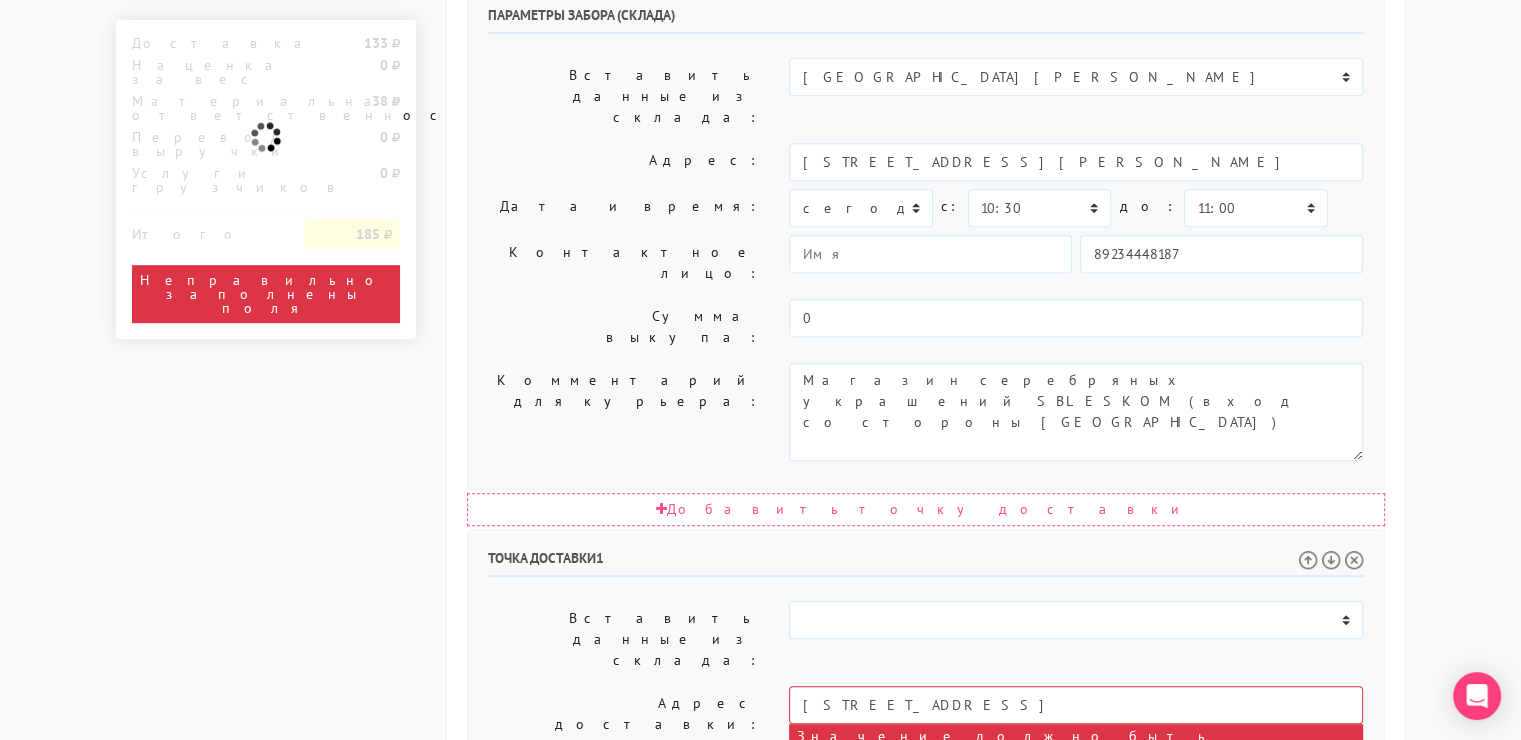 click on "сегодня
завтра
18.07.2025
19.07.2025
20.07.2025
21.07.2025
22.07.2025
23.07.2025 24.07.2025 25.07.2025 26.07.2025 27.07.2025" at bounding box center (860, 793) 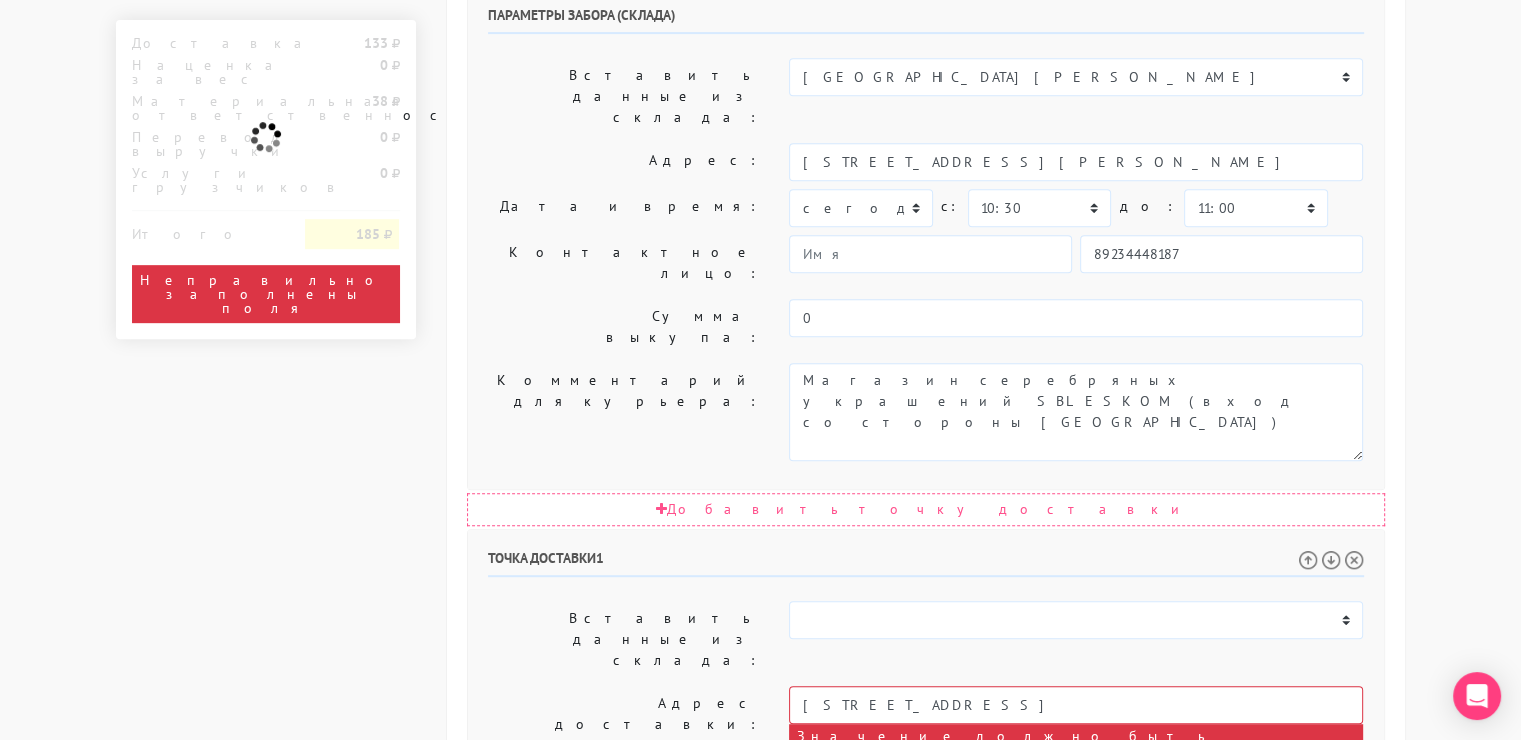 click on "сегодня
завтра
18.07.2025
19.07.2025
20.07.2025
21.07.2025
22.07.2025
23.07.2025 24.07.2025 25.07.2025 26.07.2025 27.07.2025" at bounding box center [860, 793] 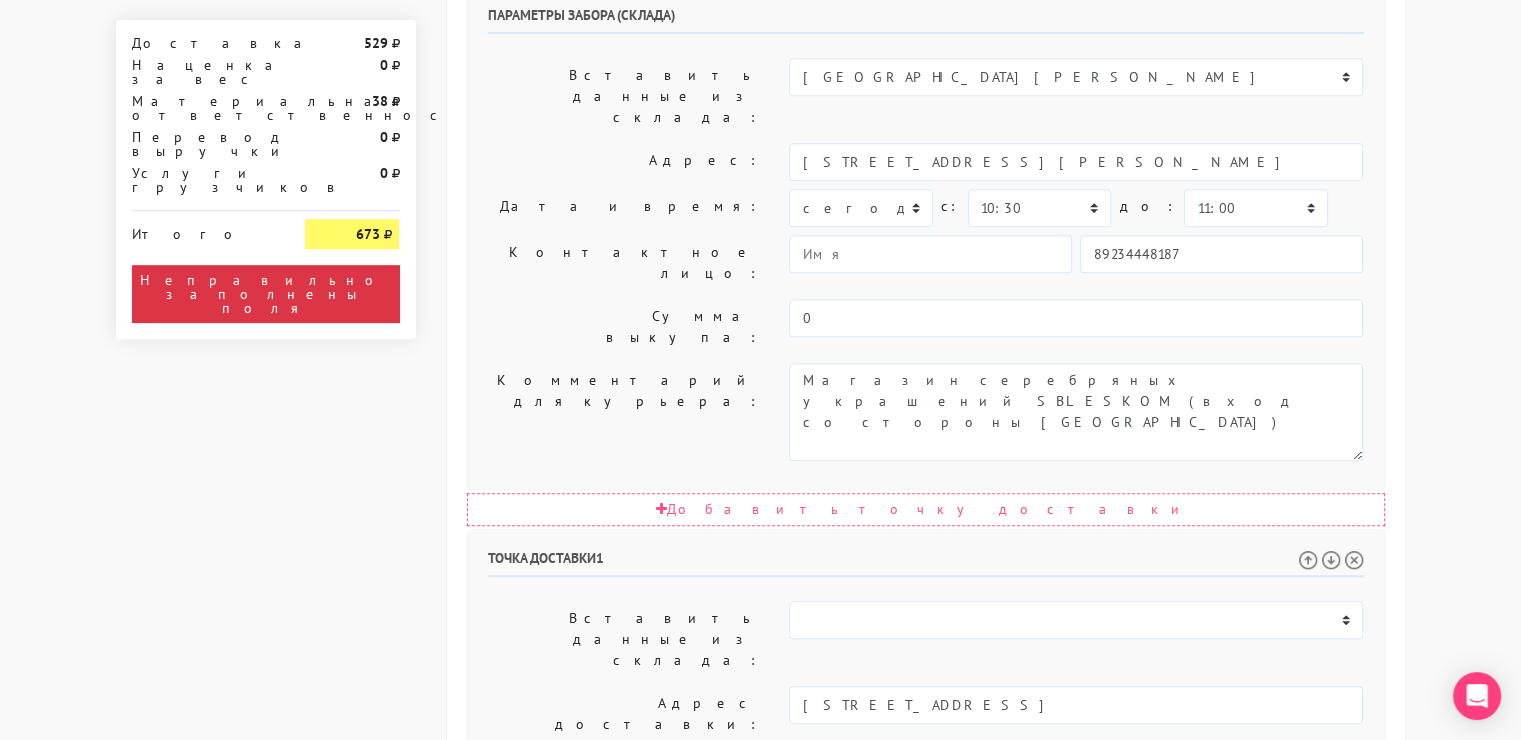 click on "00:00
00:30
01:00
01:30
02:00
02:30
03:00
03:30 04:00 04:30 05:00 05:30 06:00 06:30 07:00 07:30 08:00 08:30 09:00" at bounding box center [1039, 769] 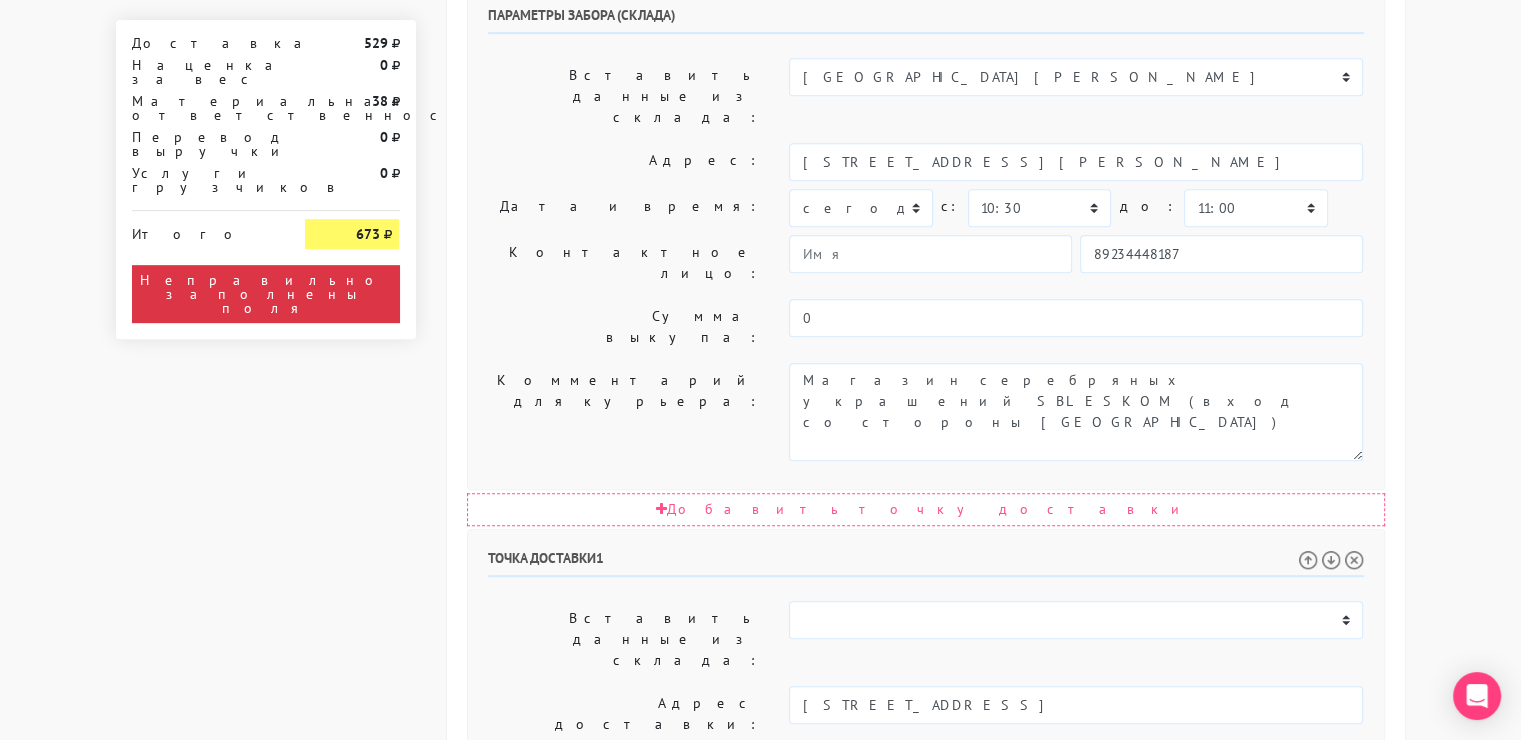 select on "11:00" 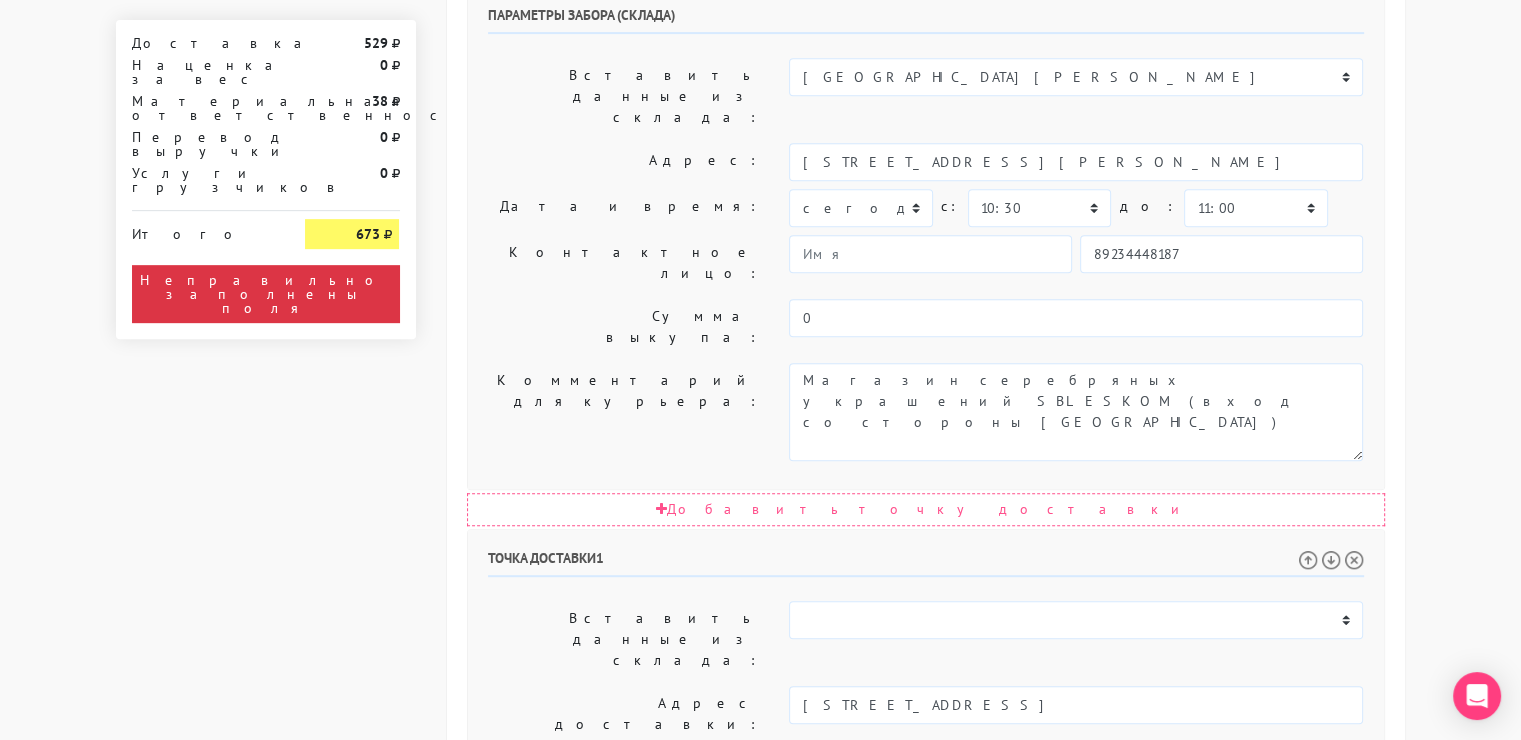 click on "00:00
00:30
01:00
01:30
02:00
02:30
03:00
03:30 04:00 04:30 05:00 05:30 06:00 06:30 07:00 07:30 08:00 08:30 09:00" at bounding box center [1039, 769] 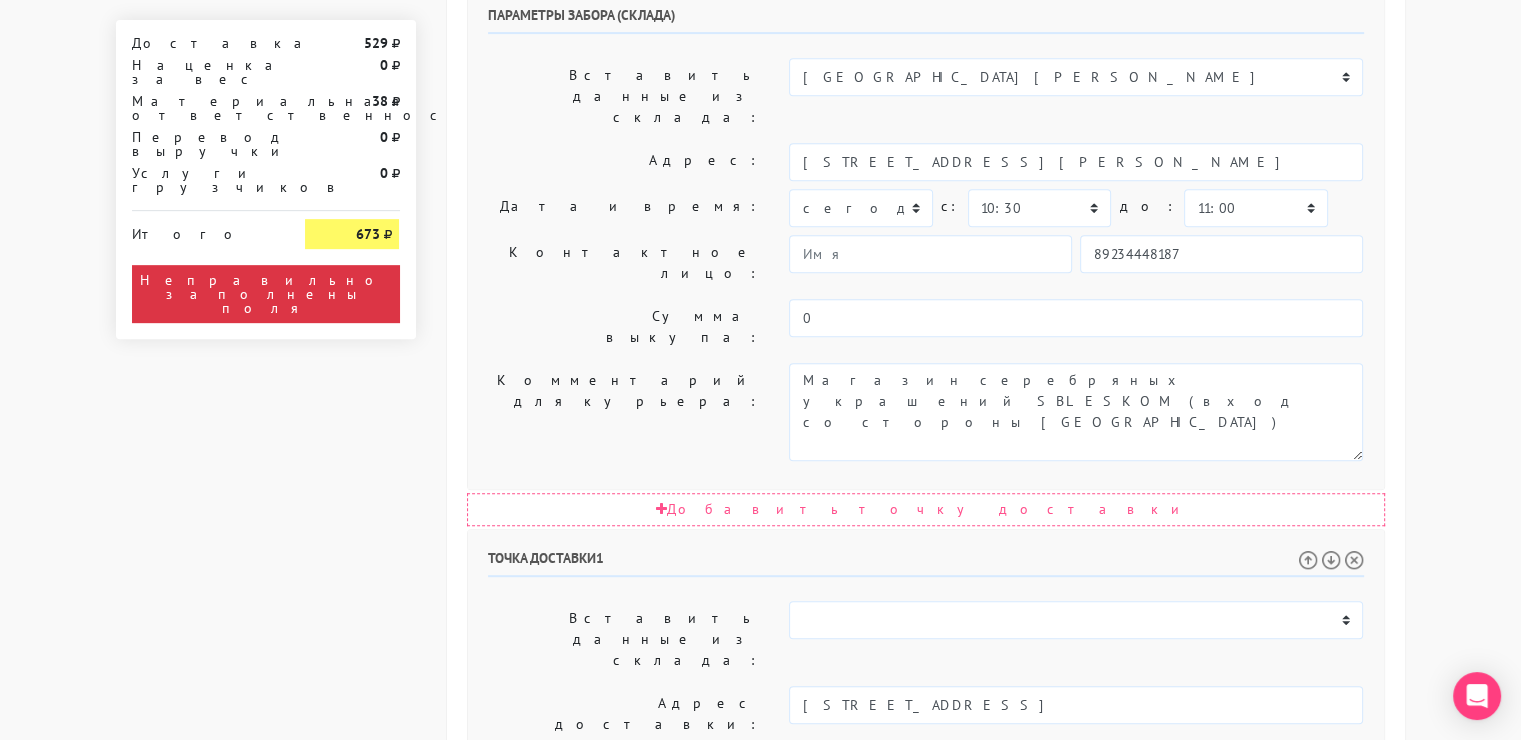 select on "14:00" 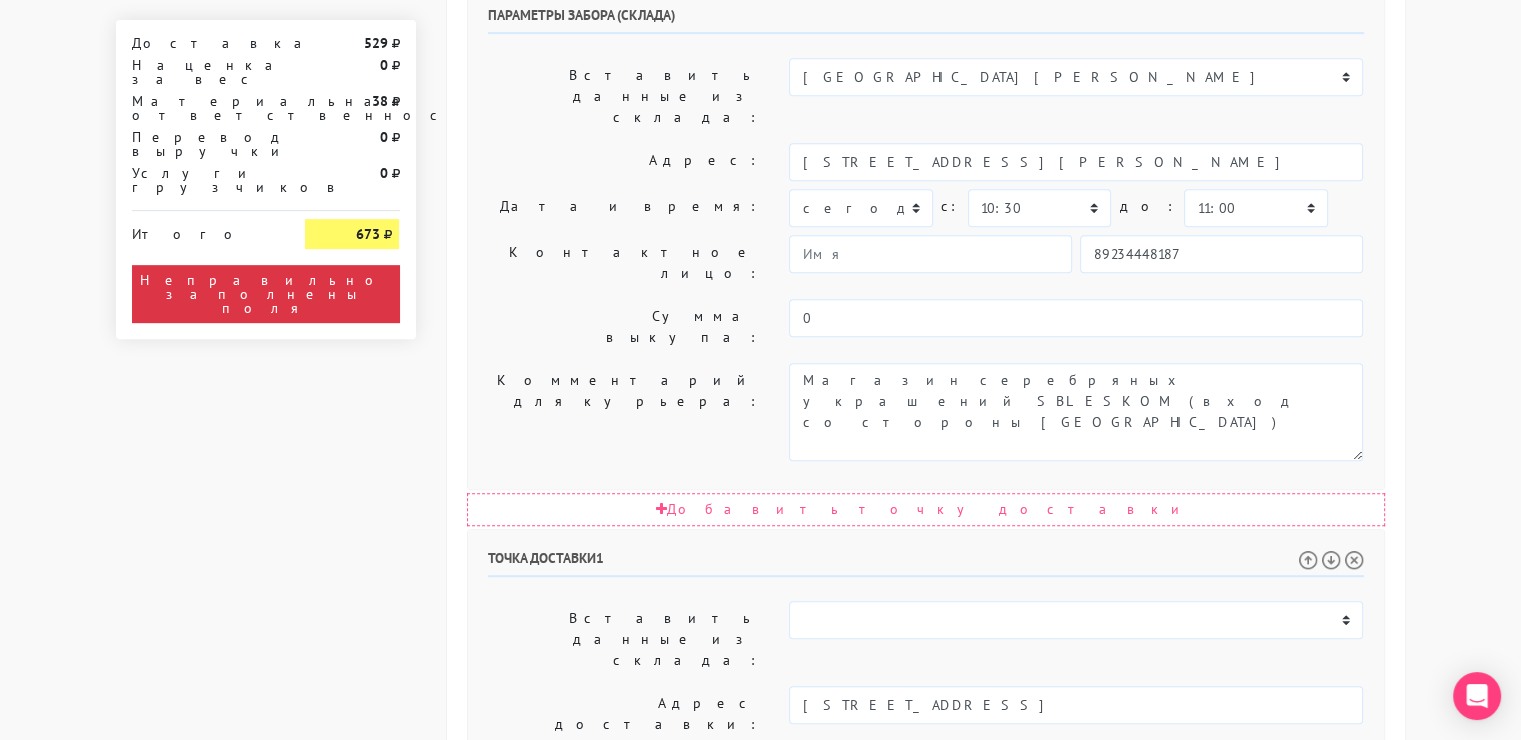click on "00:00
00:30
01:00
01:30
02:00
02:30
03:00
03:30 04:00 04:30 05:00 05:30 06:00 06:30 07:00 07:30 08:00 08:30 09:00" at bounding box center [1255, 769] 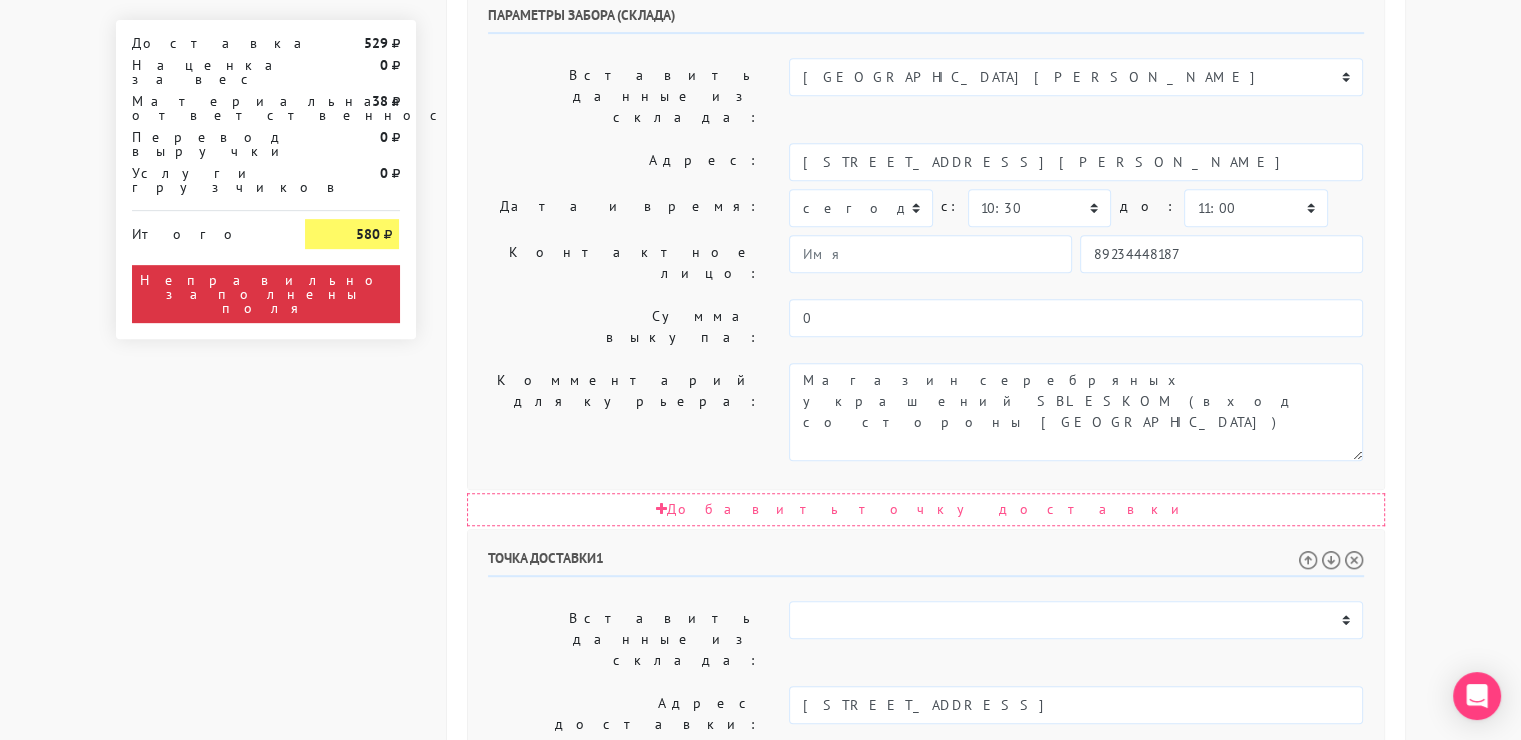 click on "сегодня
завтра
18.07.2025
19.07.2025
20.07.2025
21.07.2025
22.07.2025 23.07.2025 24.07.2025 25.07.2025 26.07.2025 27.07.2025 28.07.2025 c: 00:00" at bounding box center [1076, 769] 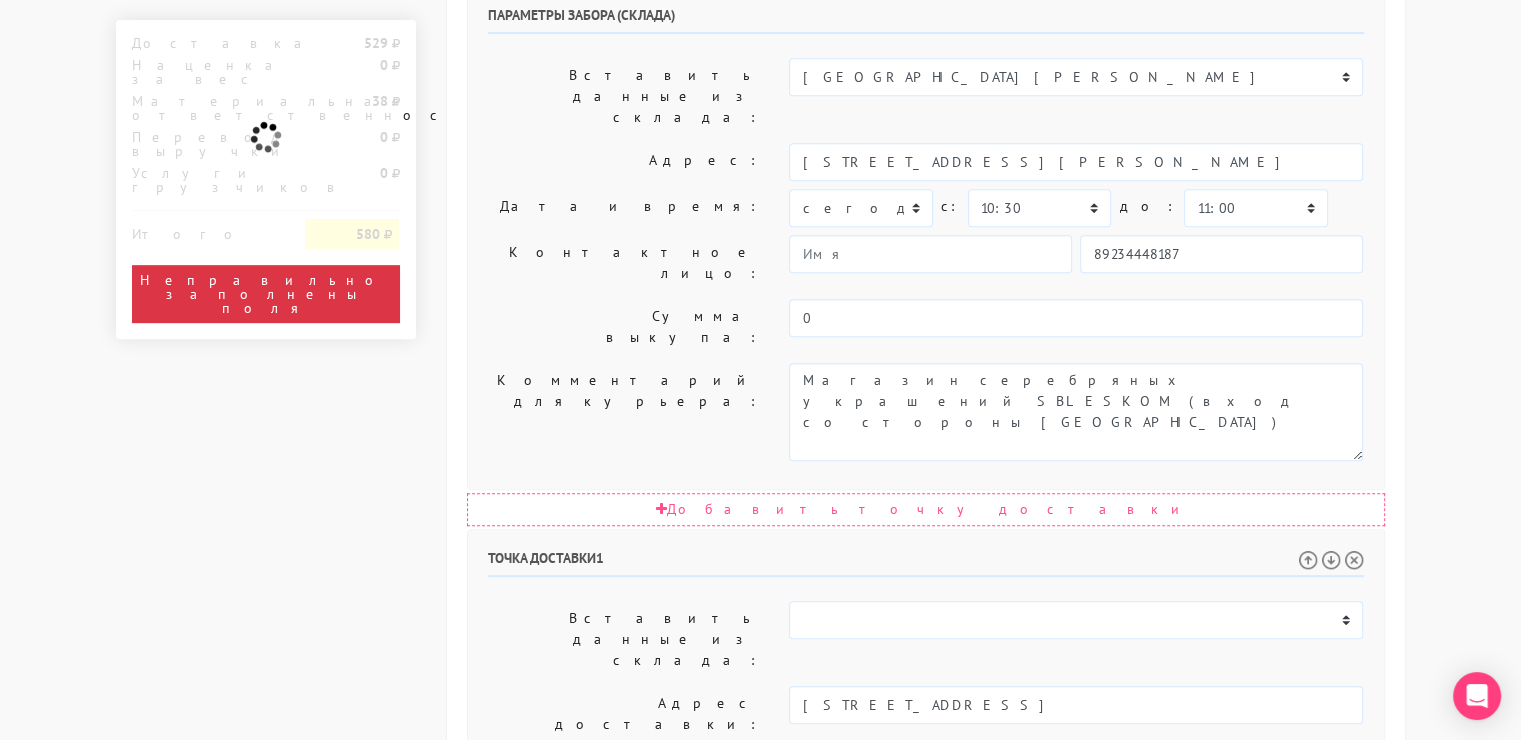 click at bounding box center (1219, 815) 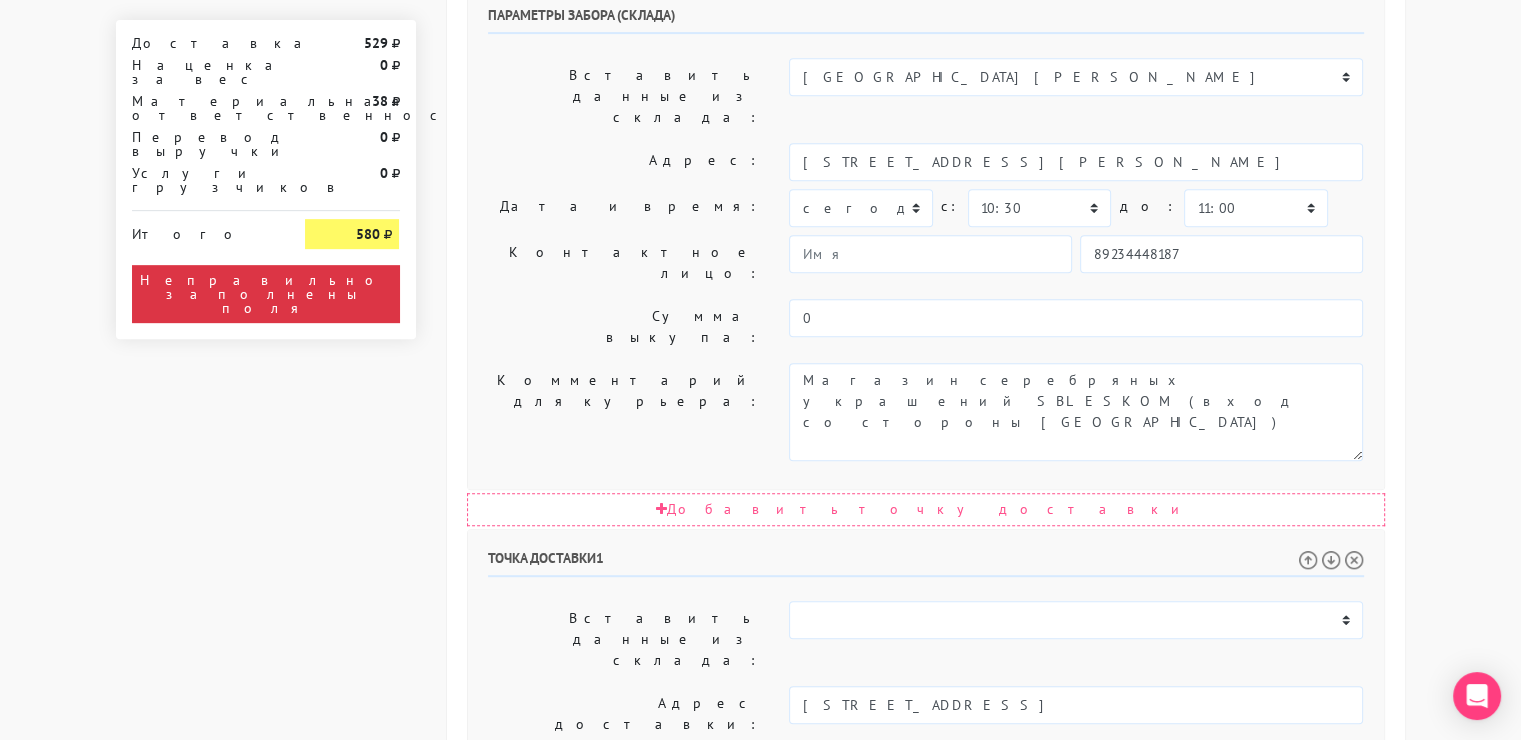 click on "89629787820" at bounding box center [1219, 815] 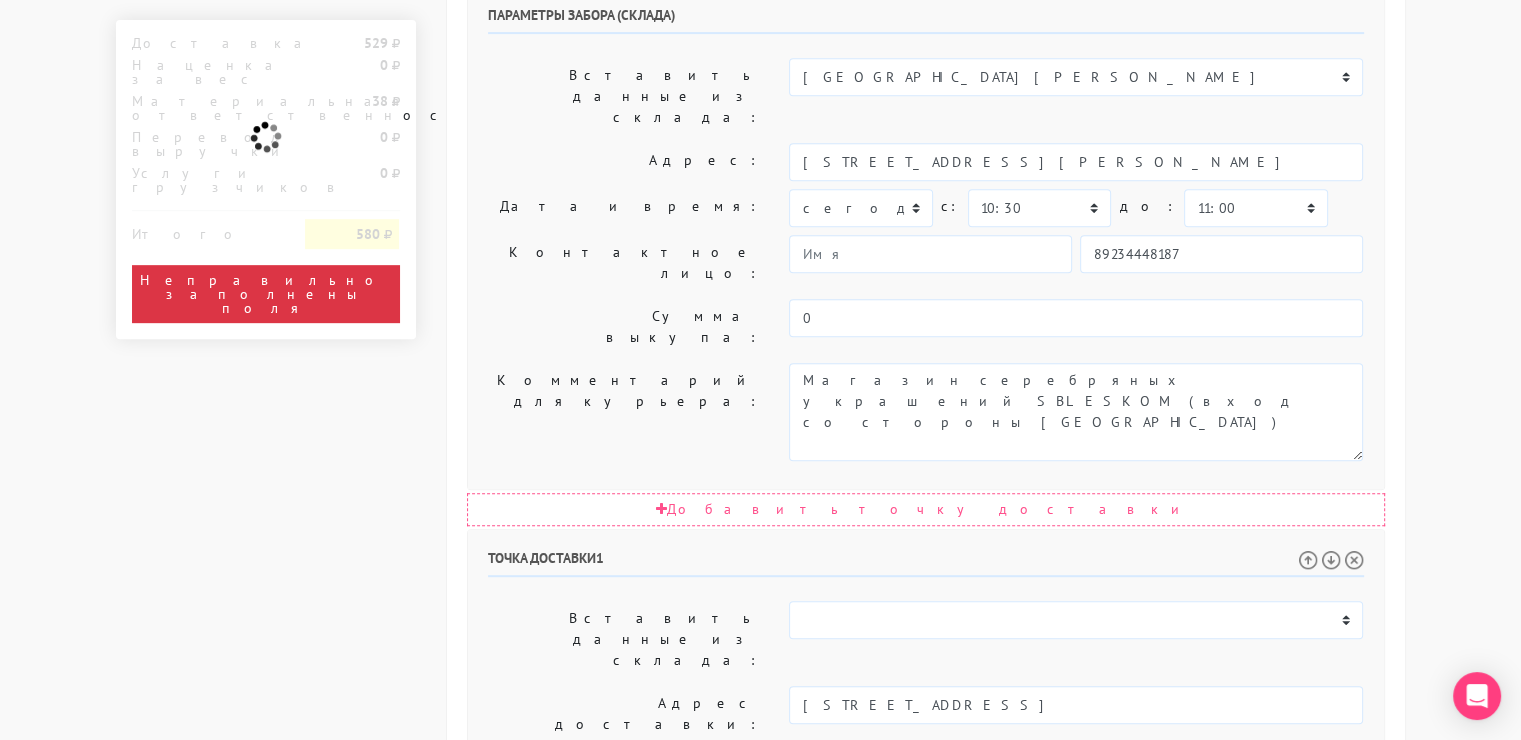 click on "Общие параметры заказа
Тип транспортного средства:
Пеший курьер
Легковой автомобиль
Каблук (до 700 кг)
Микроавтобус / портер (до 1000 кг)
Газель (до 1500 кг).
Что везем: 2 0" at bounding box center (926, 300) 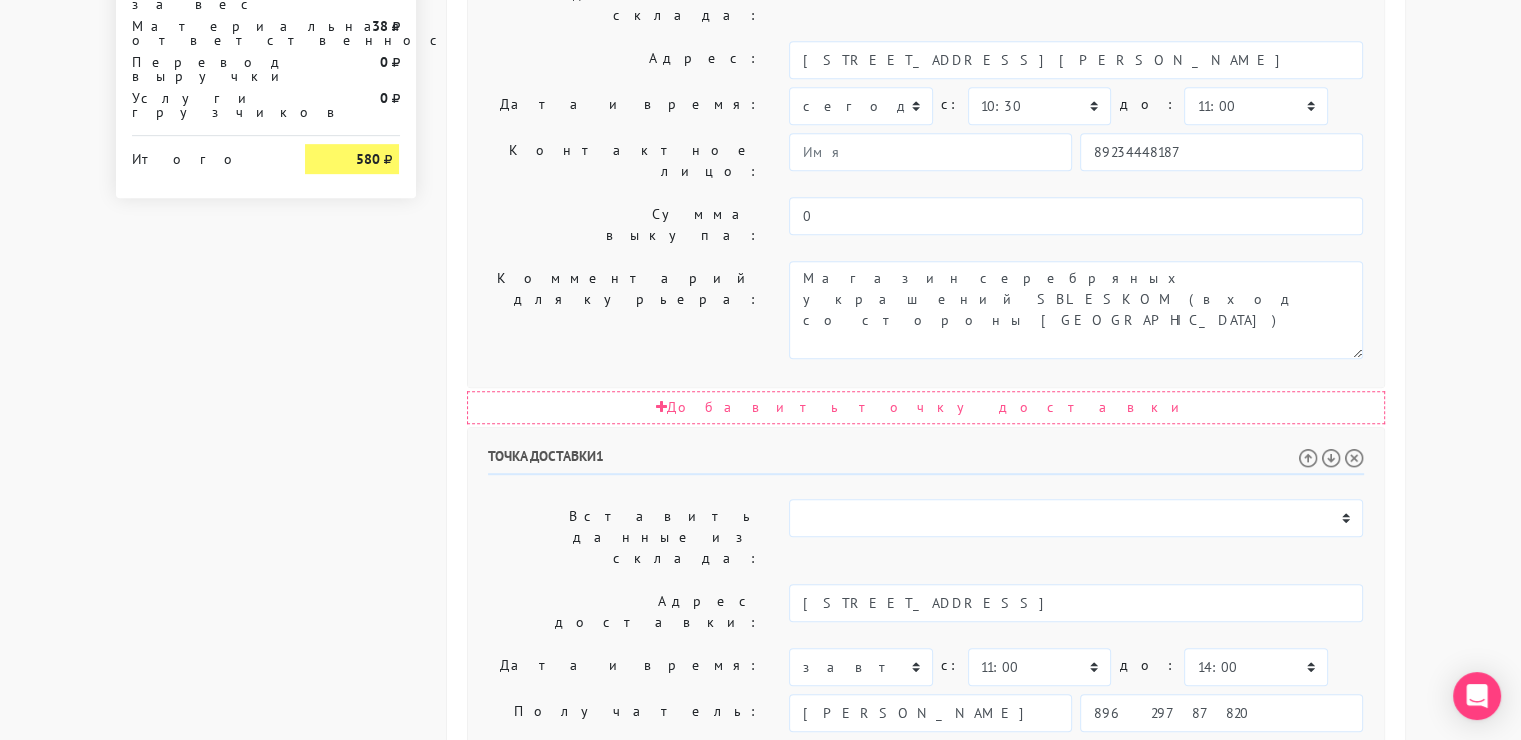 scroll, scrollTop: 1004, scrollLeft: 0, axis: vertical 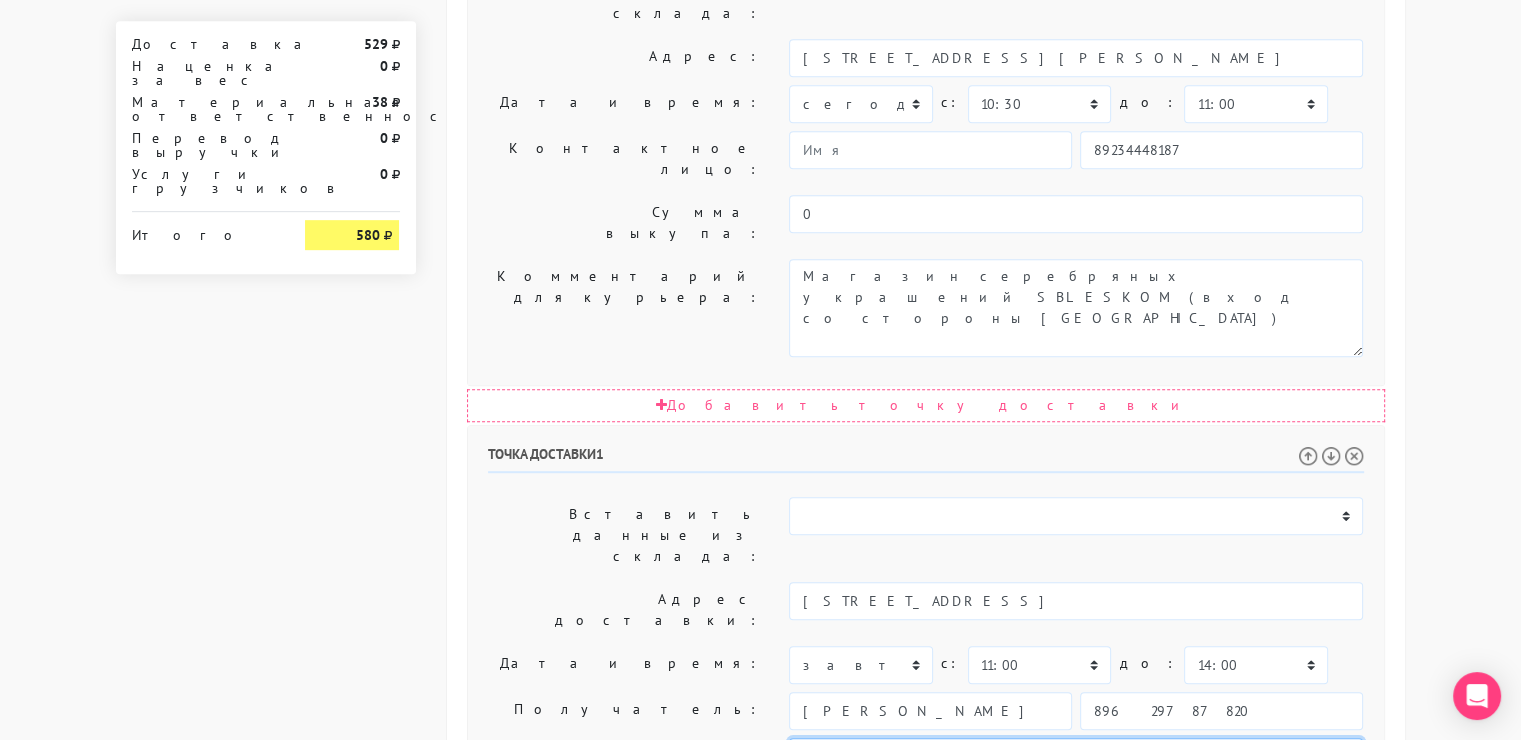 drag, startPoint x: 888, startPoint y: 465, endPoint x: 880, endPoint y: 475, distance: 12.806249 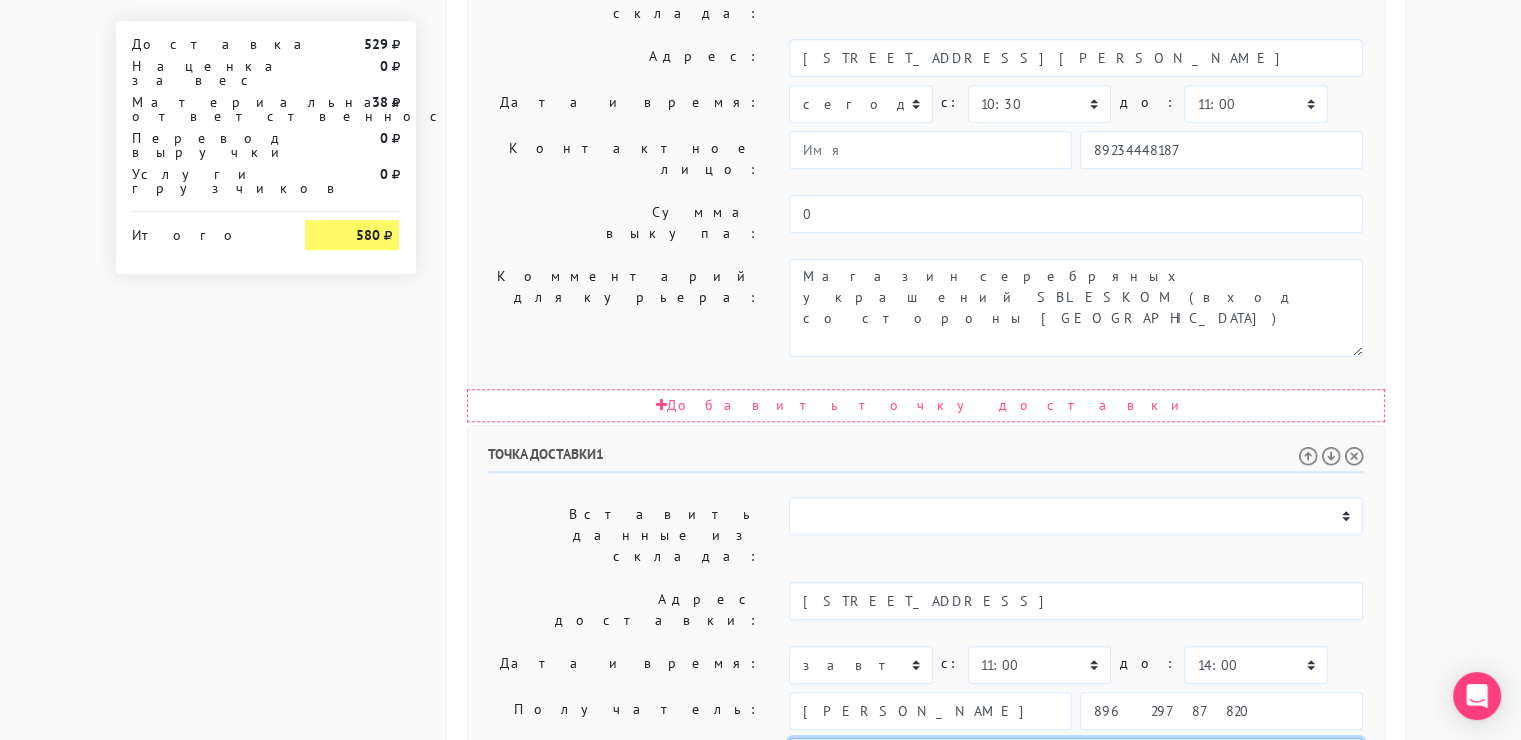 type on "к" 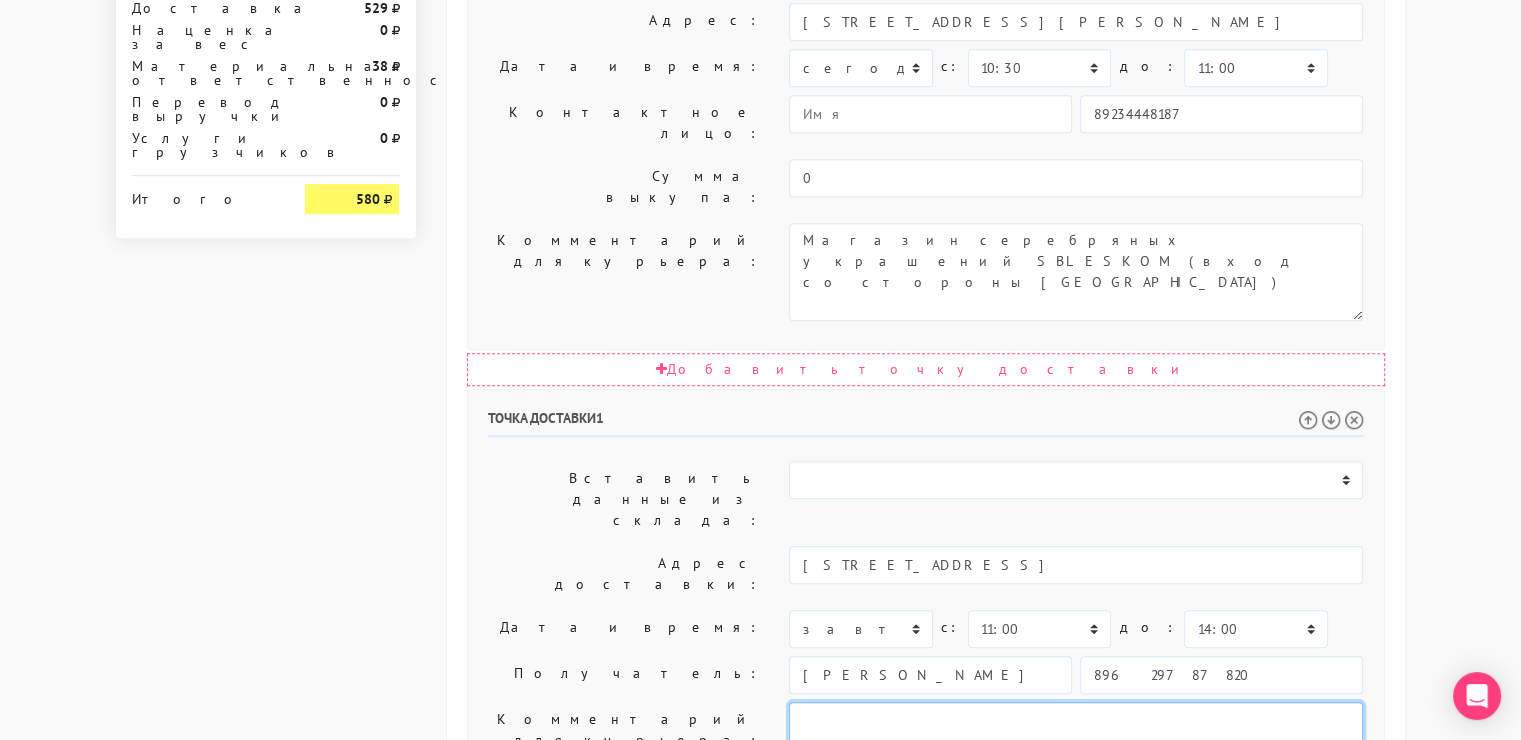 scroll, scrollTop: 1100, scrollLeft: 0, axis: vertical 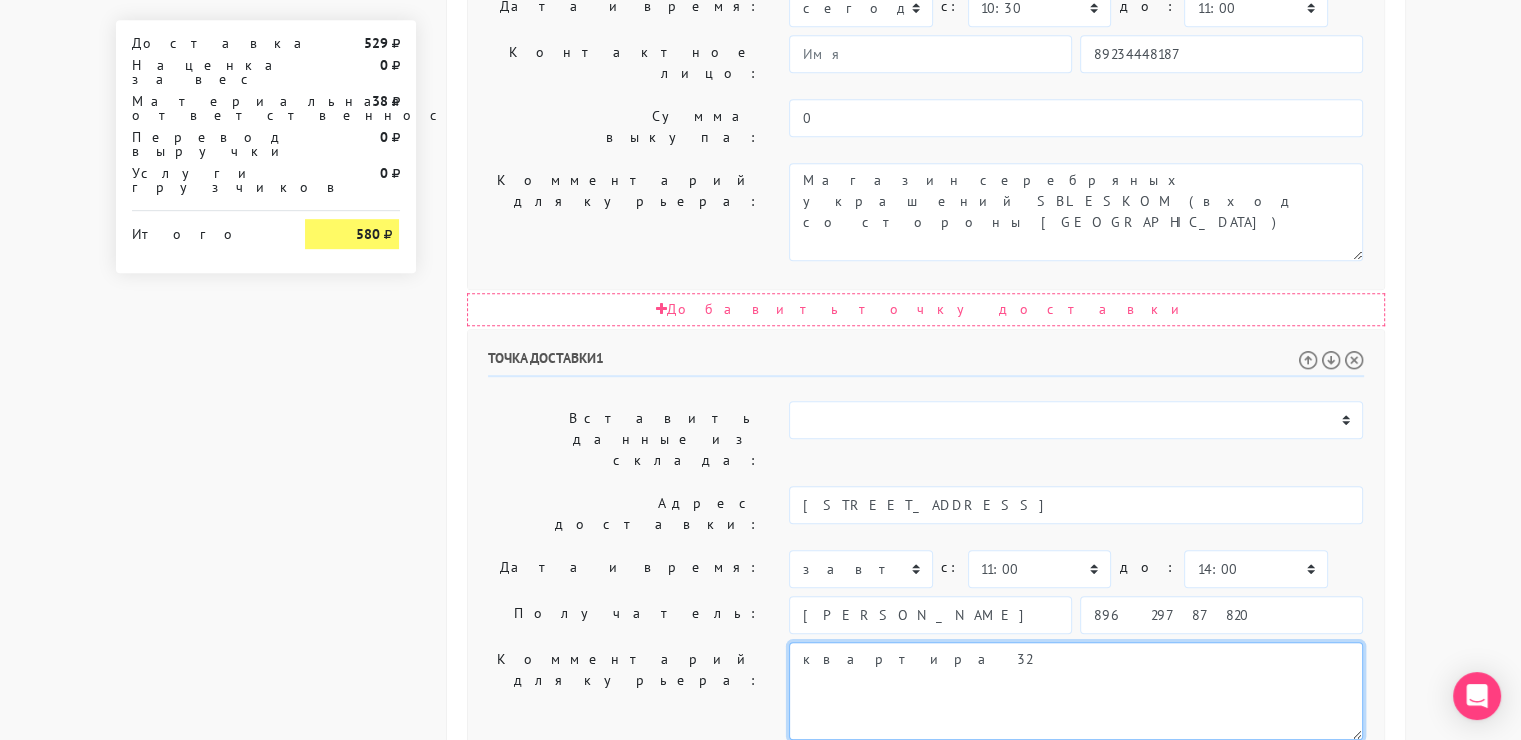 click on "Позвонить получателю за 1 час." at bounding box center [1076, 691] 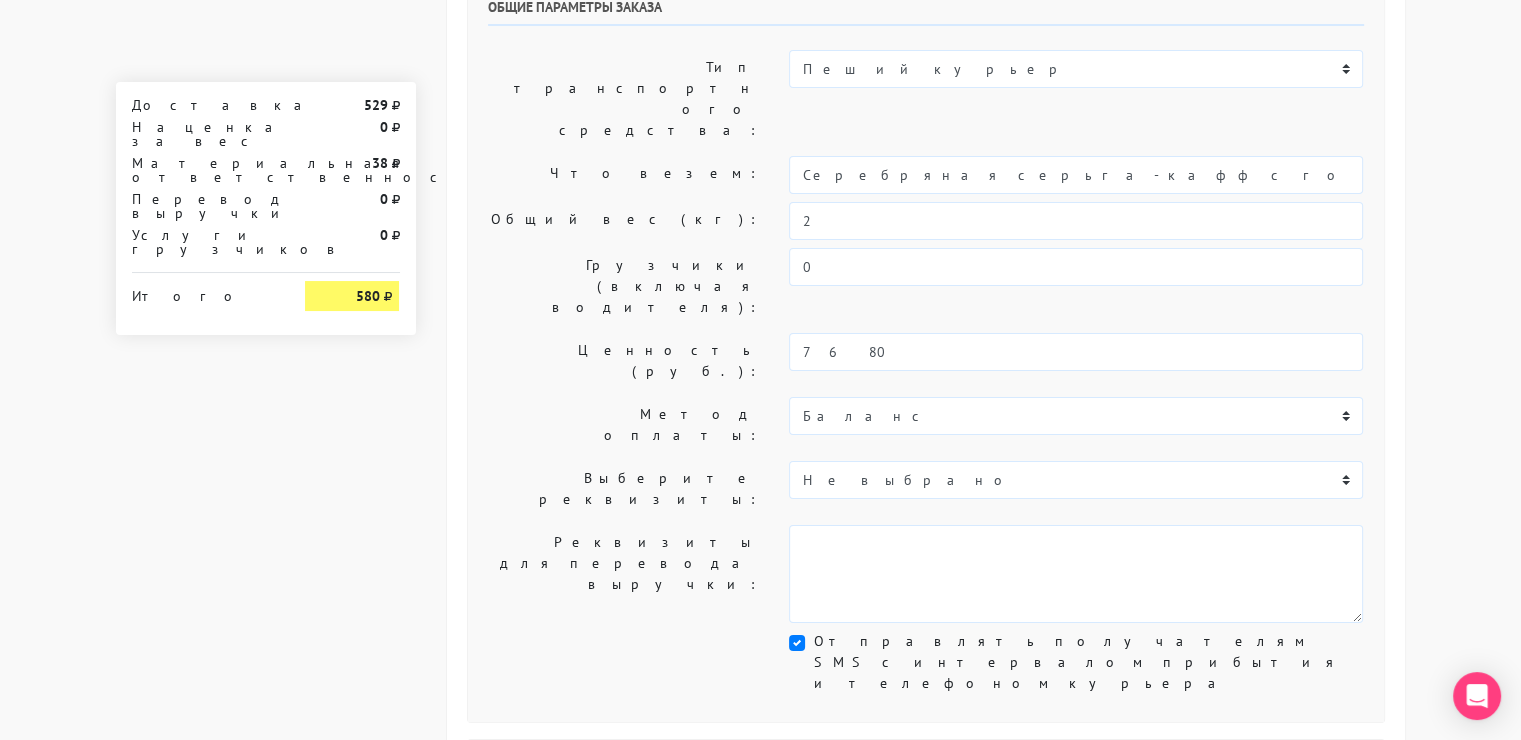scroll, scrollTop: 146, scrollLeft: 0, axis: vertical 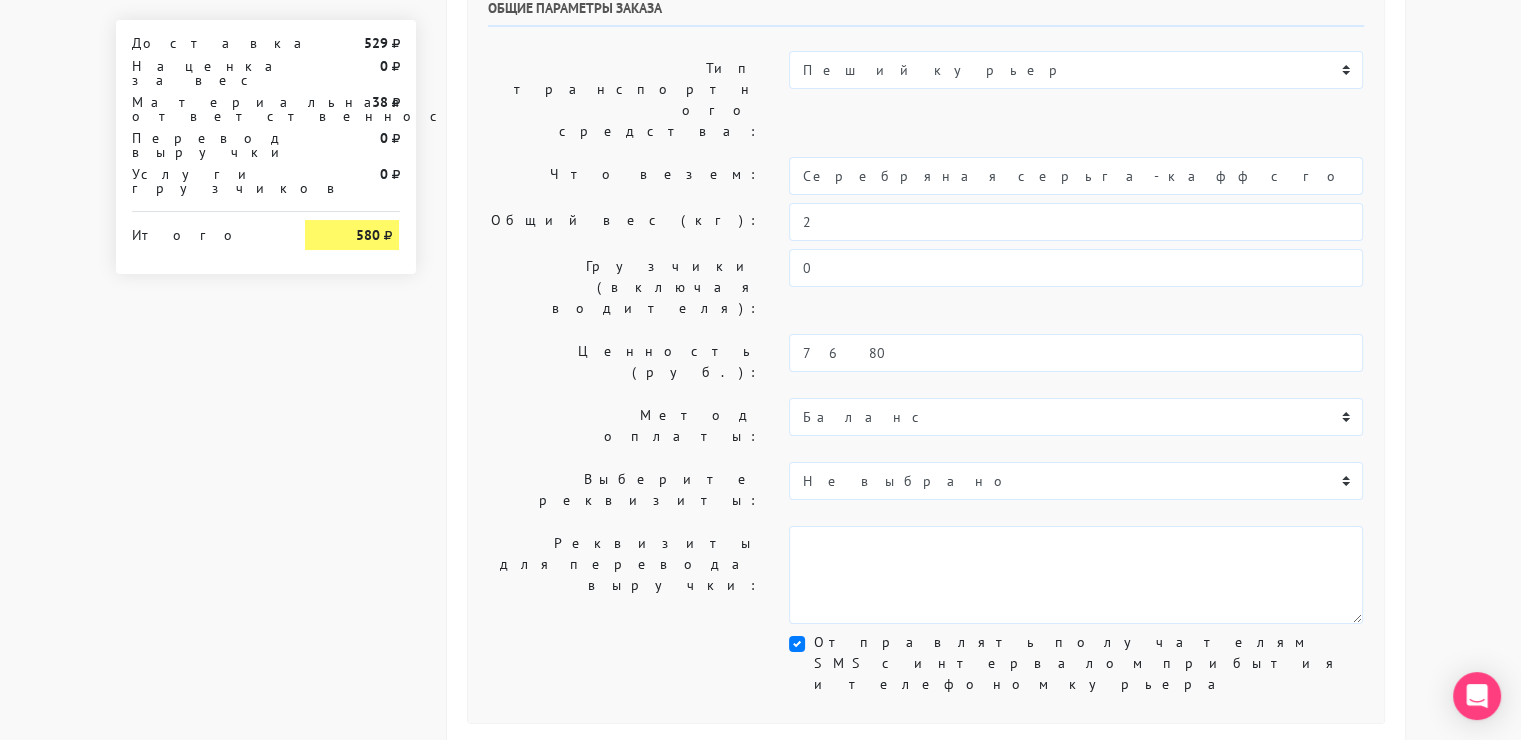 type on "квартира 32" 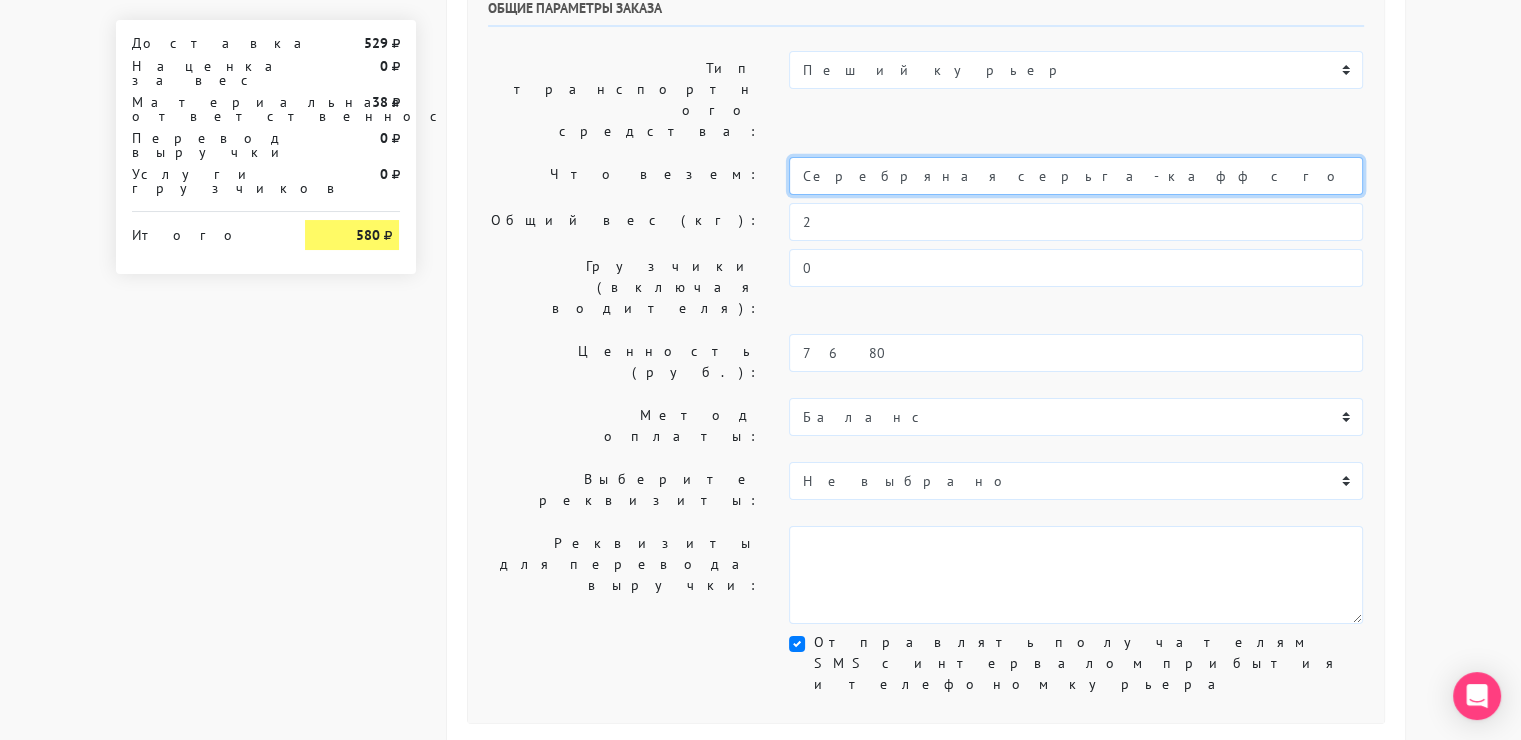 drag, startPoint x: 1142, startPoint y: 117, endPoint x: 715, endPoint y: 138, distance: 427.51608 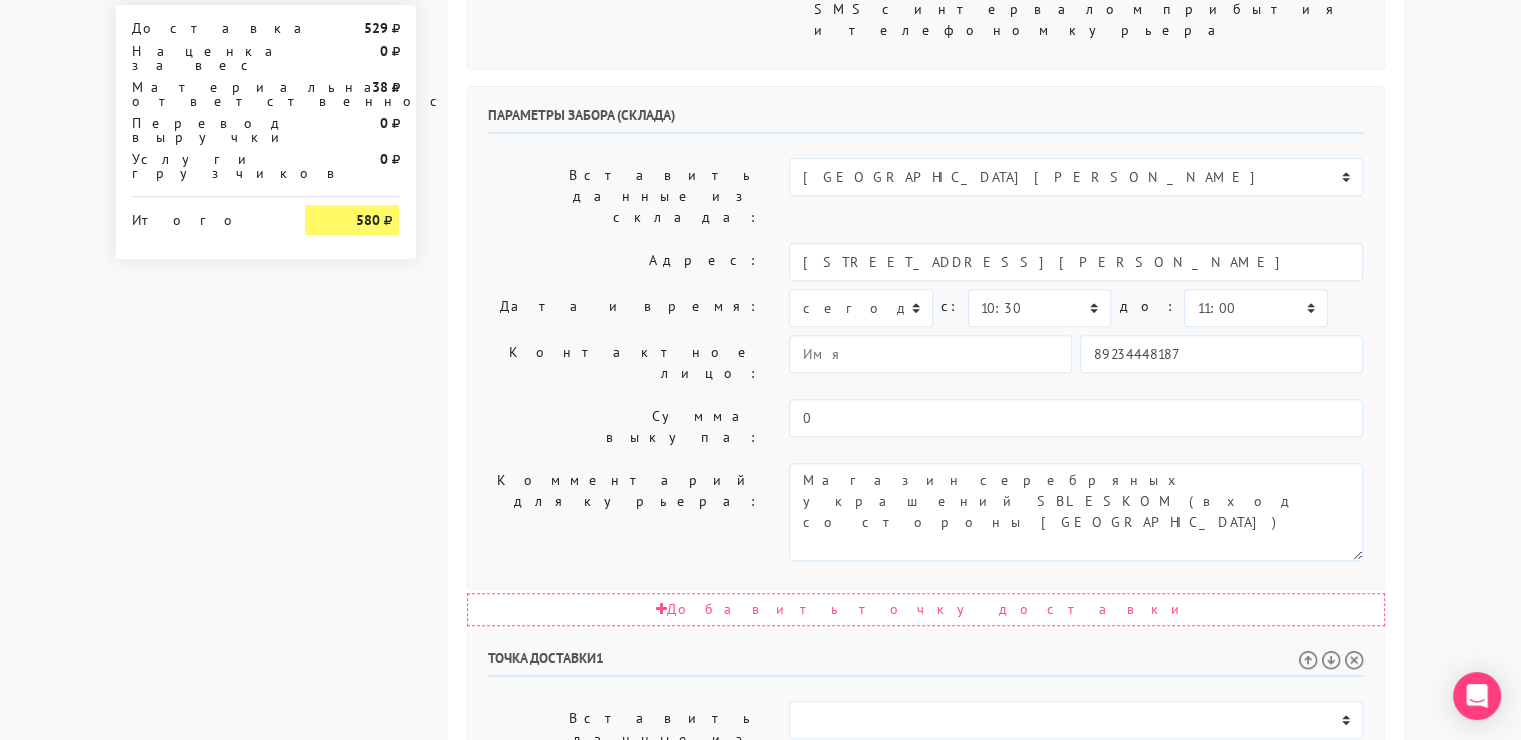 scroll, scrollTop: 1100, scrollLeft: 0, axis: vertical 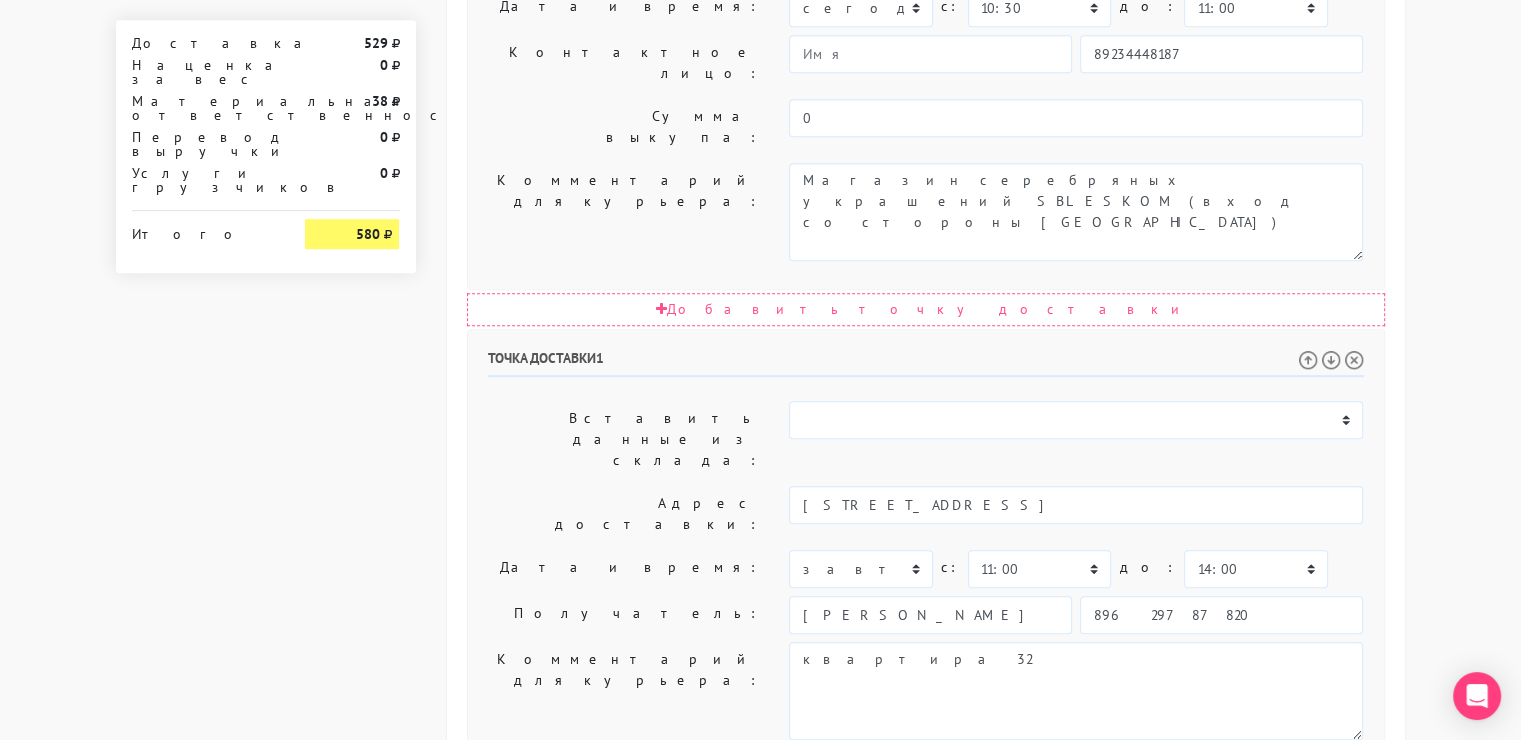 type on "украшения" 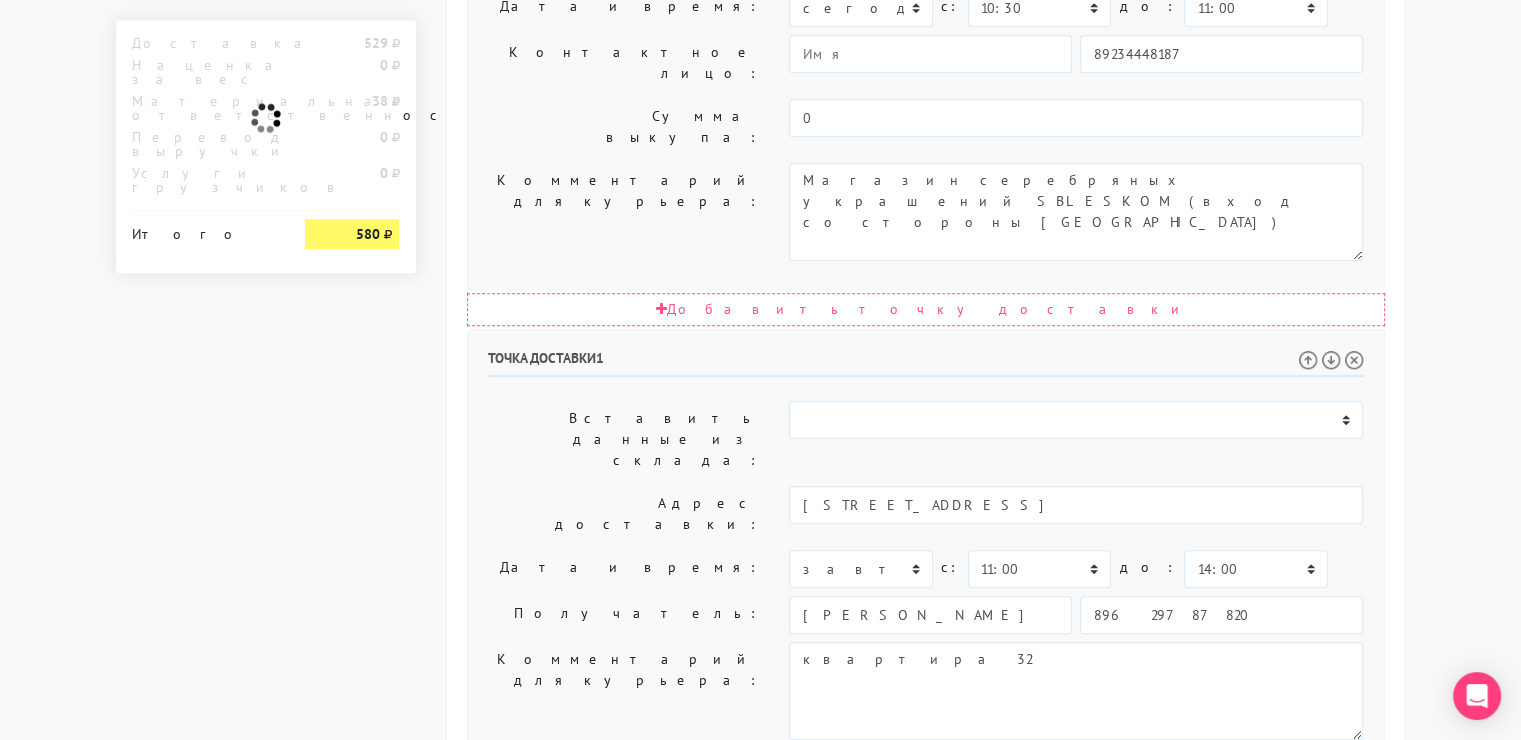 click on "Создать заказ в Dostavista" at bounding box center (571, 1098) 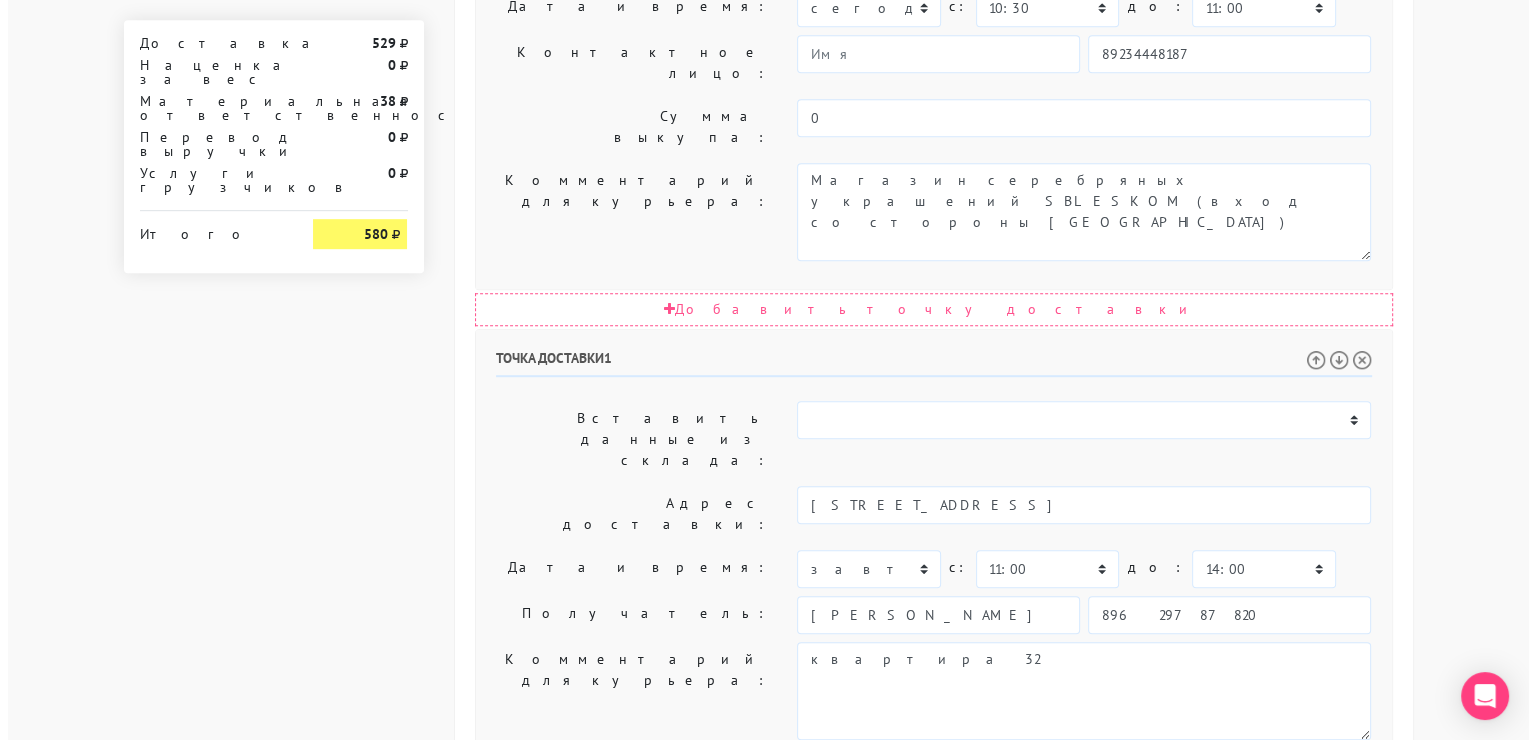 scroll, scrollTop: 0, scrollLeft: 0, axis: both 